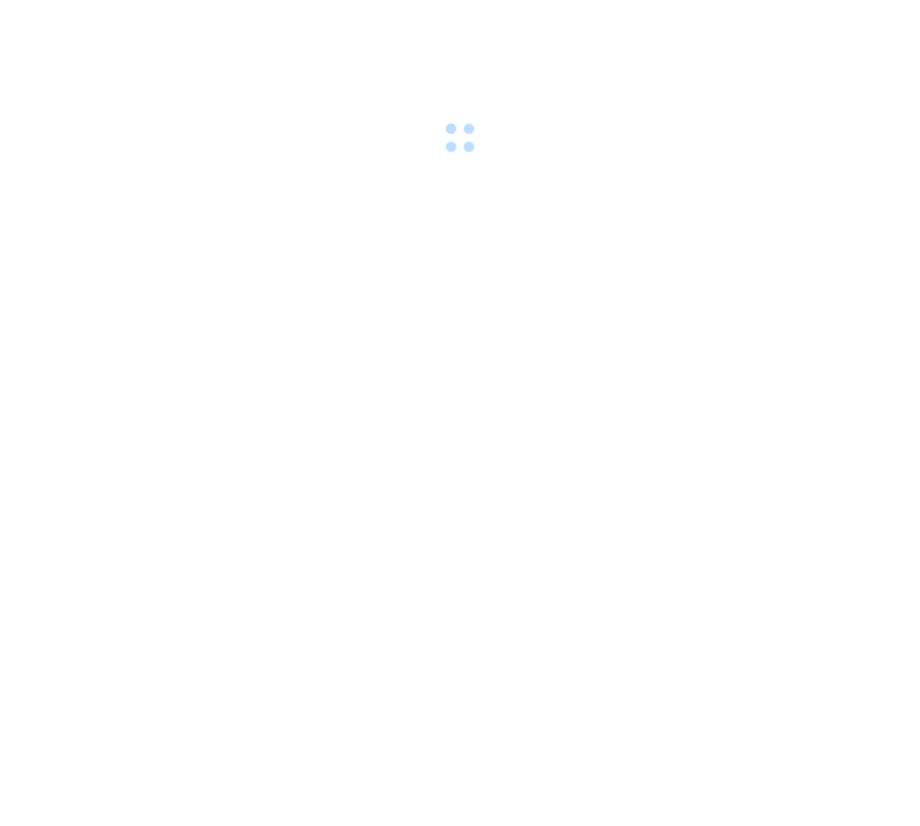 scroll, scrollTop: 0, scrollLeft: 0, axis: both 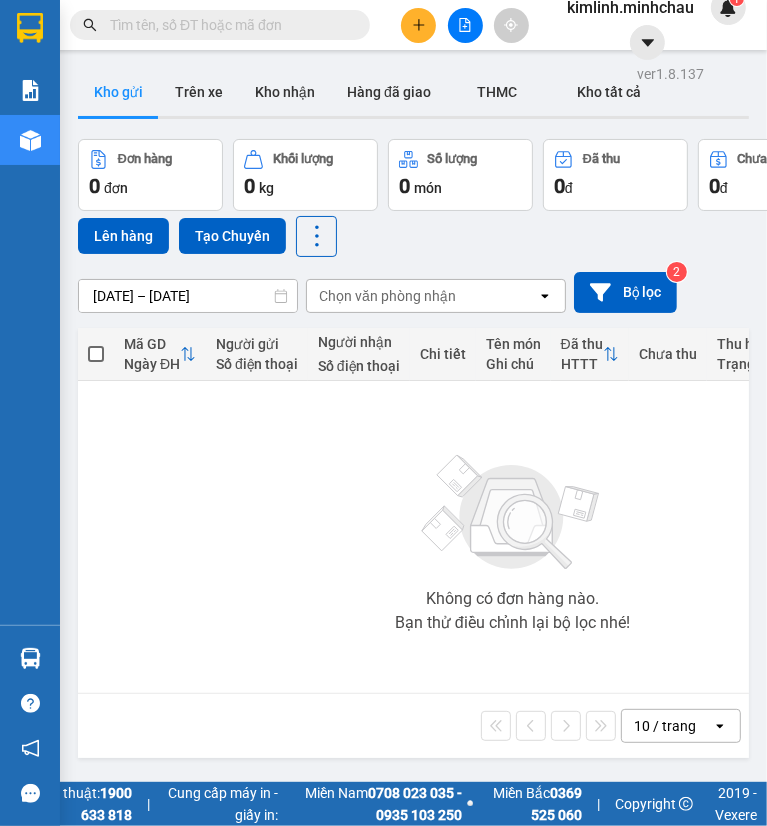 click at bounding box center [228, 25] 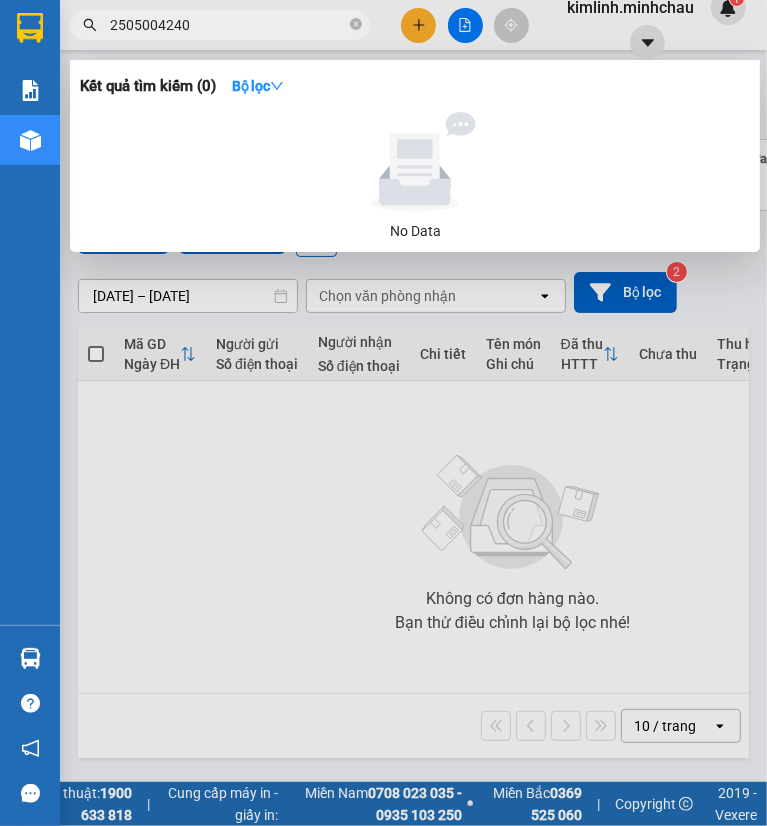 click on "2505004240" at bounding box center (228, 25) 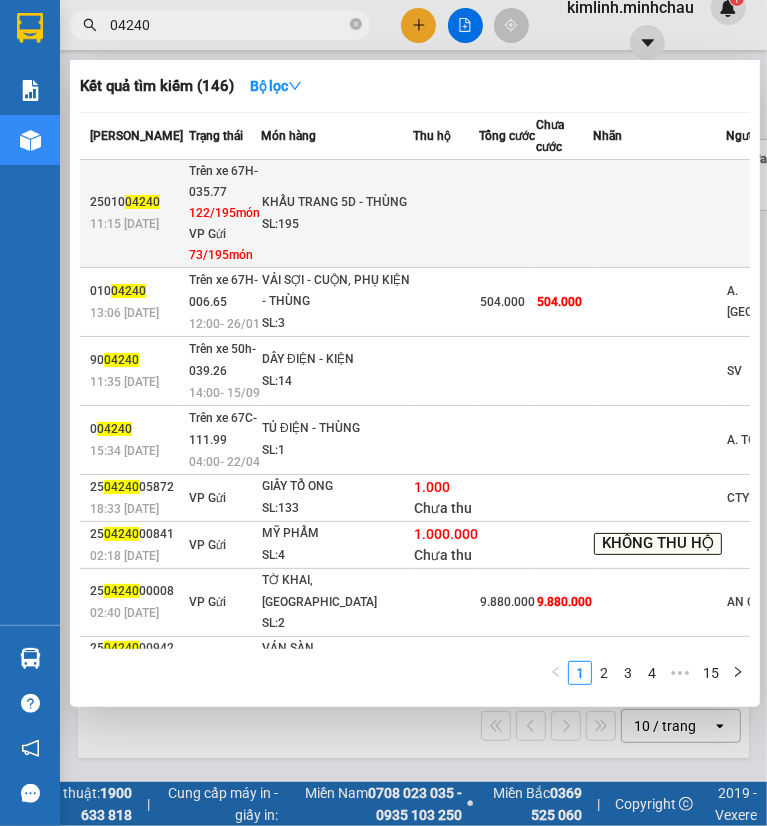 type on "04240" 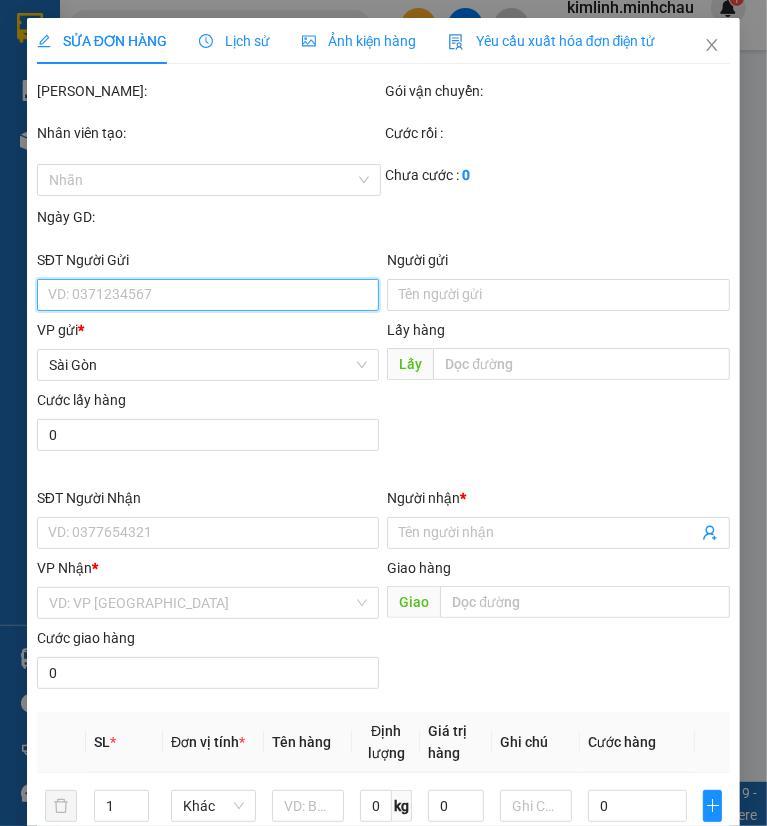 type on "[PERSON_NAME]" 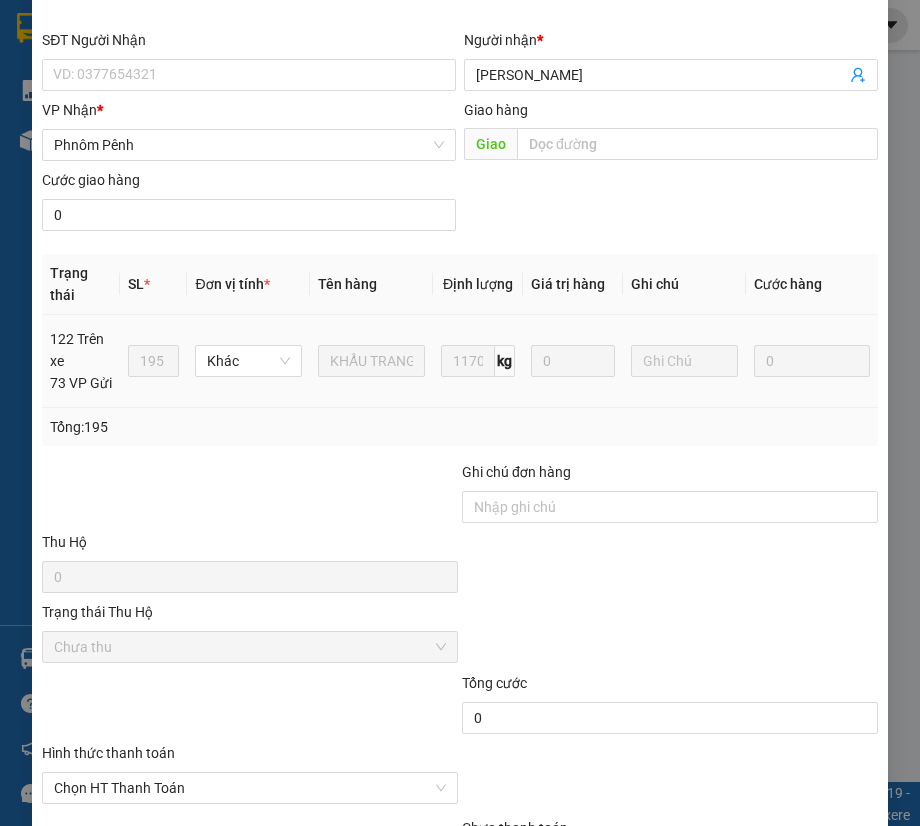 scroll, scrollTop: 448, scrollLeft: 0, axis: vertical 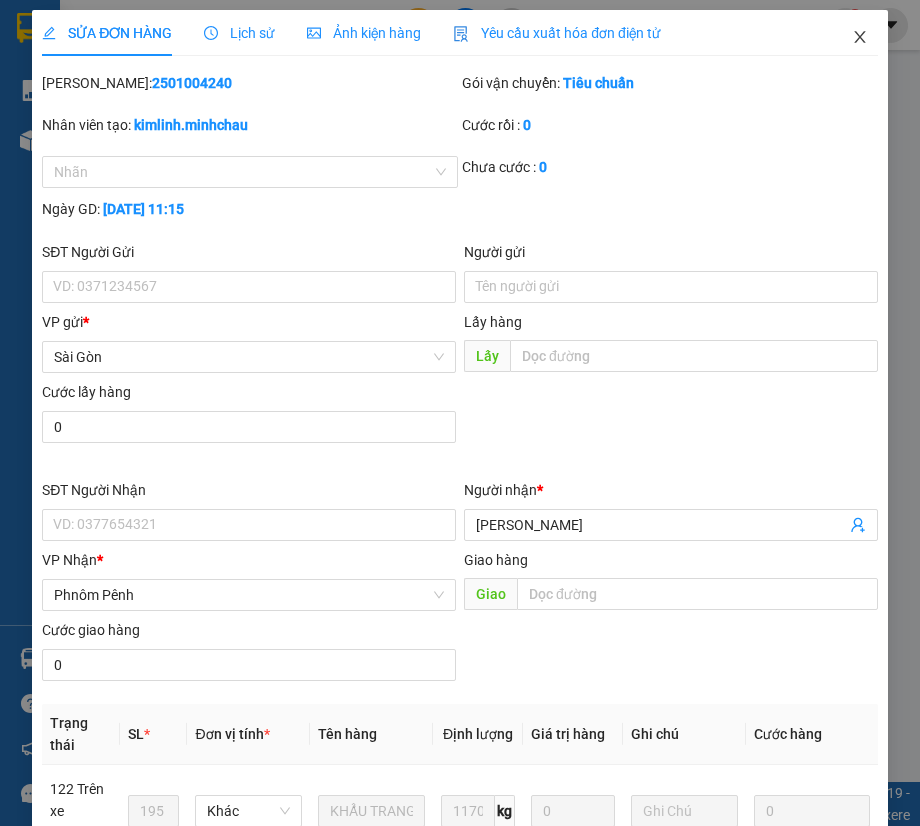 click 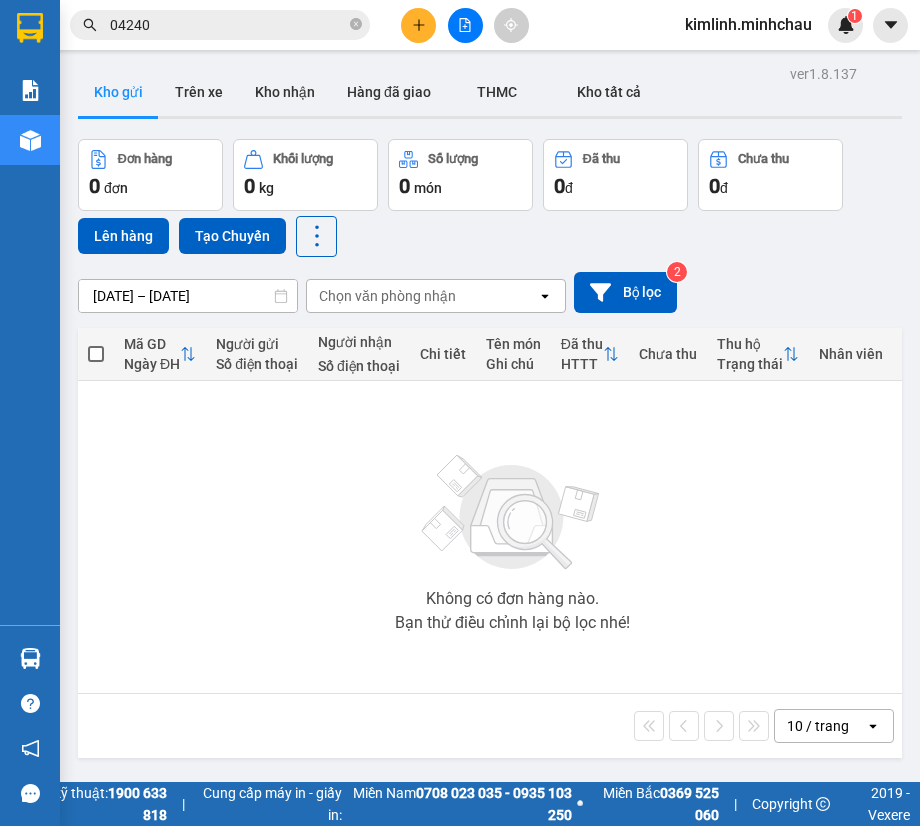 click on "Kết quả tìm kiếm ( 146 )  Bộ lọc  Mã ĐH Trạng thái Món hàng Thu hộ Tổng cước Chưa cước Nhãn Người gửi VP Gửi Người nhận VP Nhận 25010 04240 11:15 [DATE] Trên xe   67H-035.77 122/195  món VP Gửi   73/195  món KHẨU TRANG 5D - THÙNG SL:  195 Sài Gòn HỒNG ANH Phnôm Pênh 010 04240 13:06 [DATE] Trên xe   67H-006.65 12:00  [DATE] VẢI SỢI - CUỘN, PHỤ KIỆN - THÙNG SL:  3 504.000 504.000 A. KỲ  Sài Gòn TY TY  Phnôm Pênh 90 04240 11:35 [DATE] Trên xe   50h-039.26 14:00  [DATE] DÂY ĐIỆN - KIỆN SL:  14 SV Sài Gòn 012312116  MR CHEA THEARA Phnôm Pênh 0 04240 15:34 [DATE] Trên xe   67C-111.99 04:00  [DATE] TỦ ĐIỆN - THÙNG SL:  1 A. TOÀN  Sài Gòn 093537898 [PERSON_NAME] Pênh 25 04240 05872 18:33 [DATE] VP Gửi   GIẤY TỔ ONG SL:  133 1.000 Chưa thu CTY KARTA Sài Gòn SUNNY Phnôm Pênh 25 04240 00841 02:18 [DATE] VP Gửi   MỸ PHẨM SL:  4 1.000.000 Chưa thu KHÔNG THU HỘ Sài Gòn 012799113" at bounding box center (195, 25) 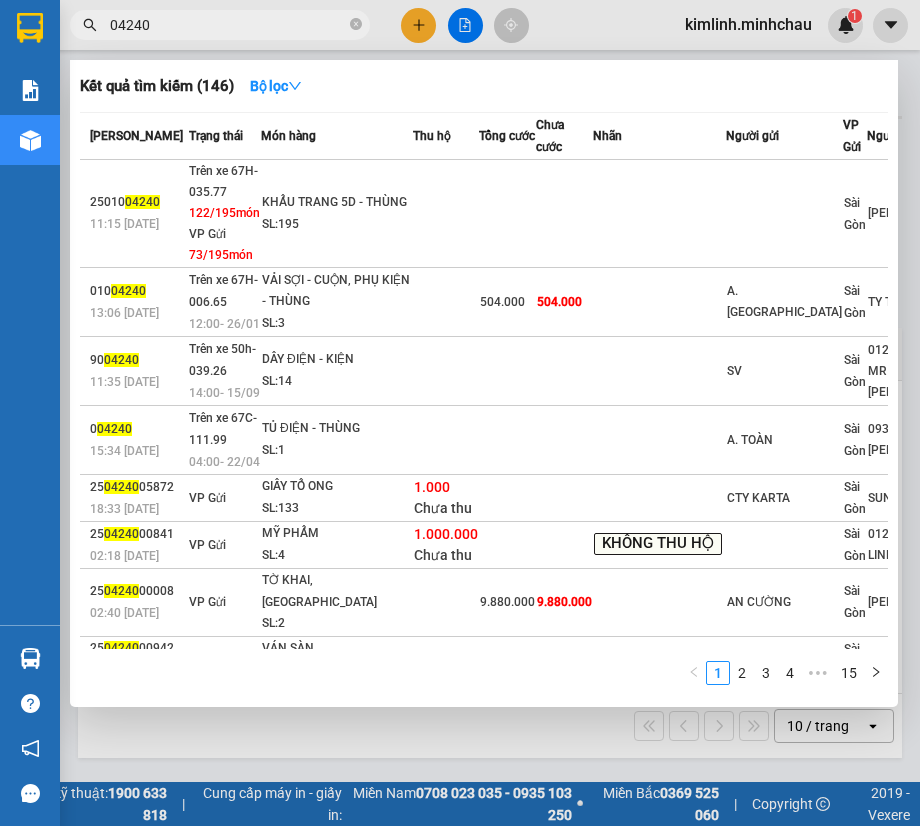 click on "04240" at bounding box center [228, 25] 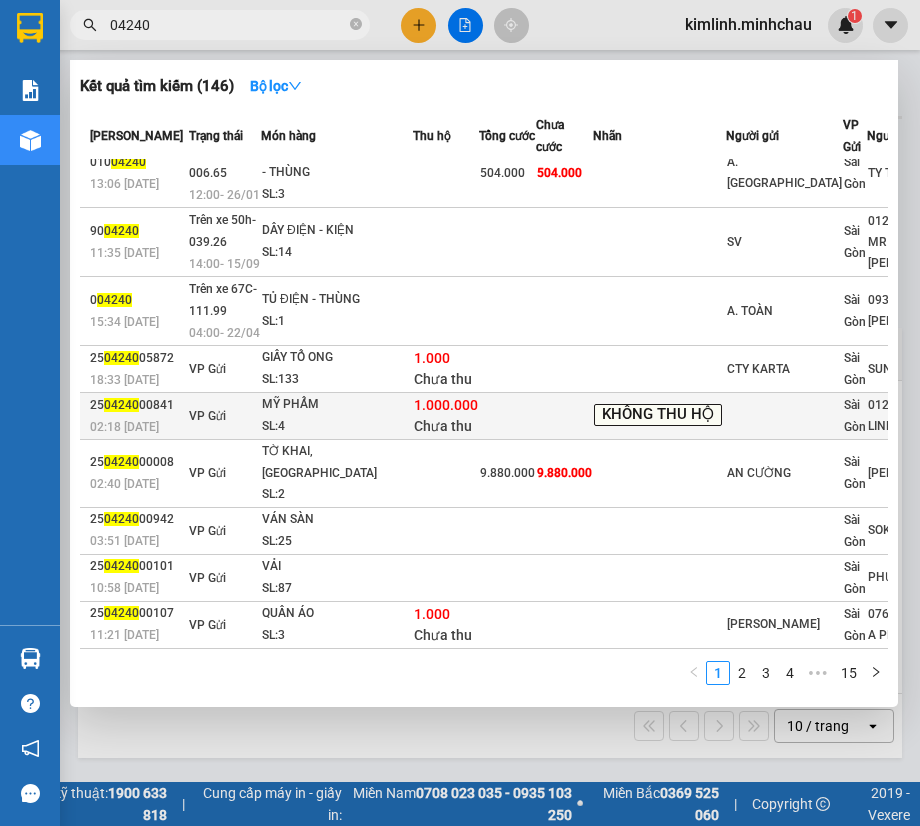 scroll, scrollTop: 0, scrollLeft: 0, axis: both 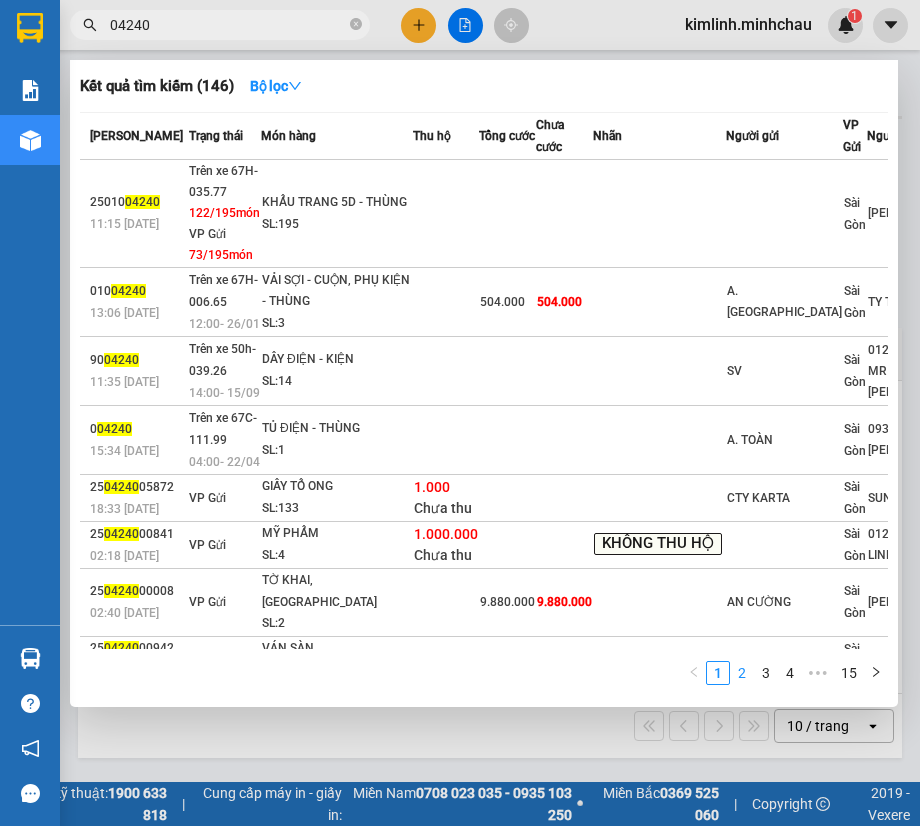 click on "2" at bounding box center [742, 673] 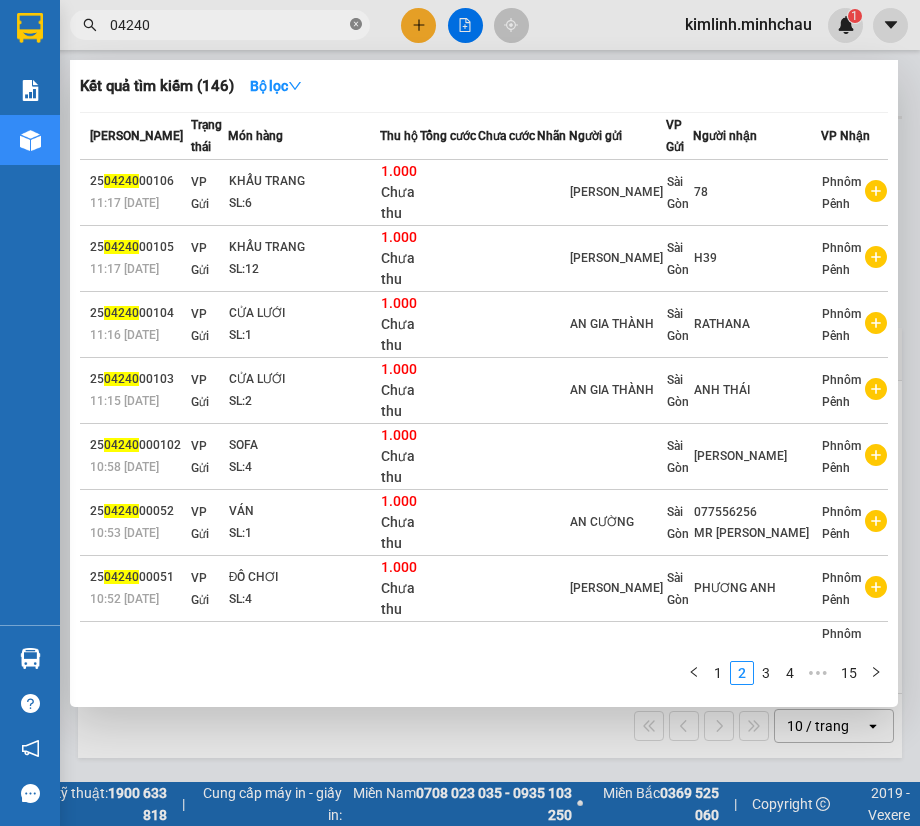 click at bounding box center [356, 25] 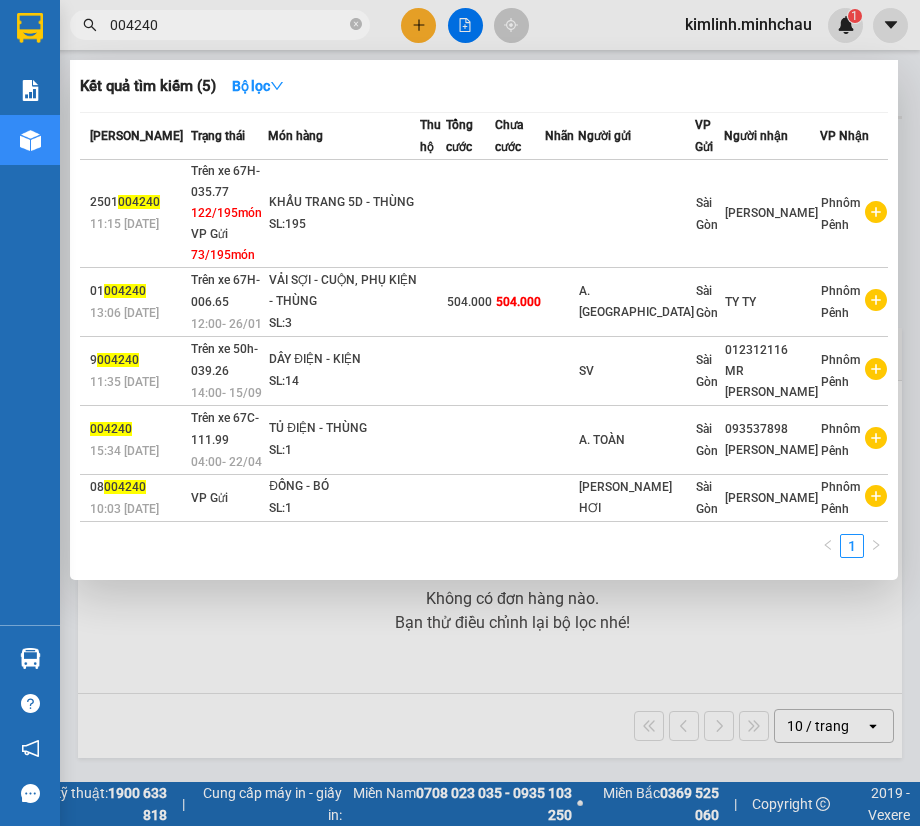 click on "004240" at bounding box center (228, 25) 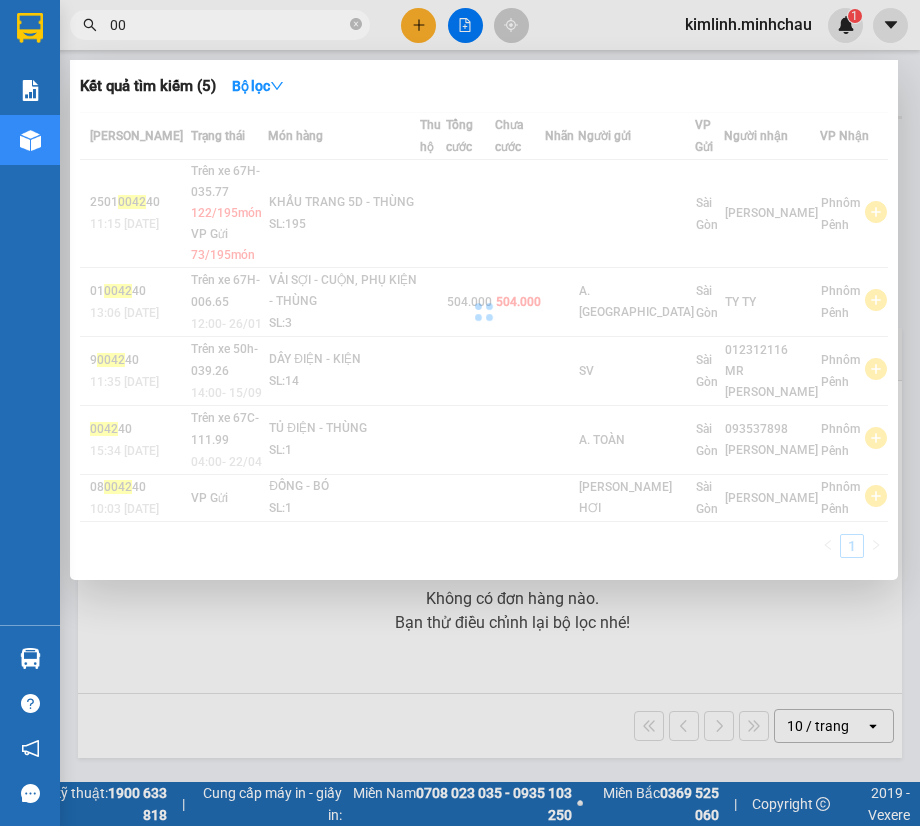 type on "0" 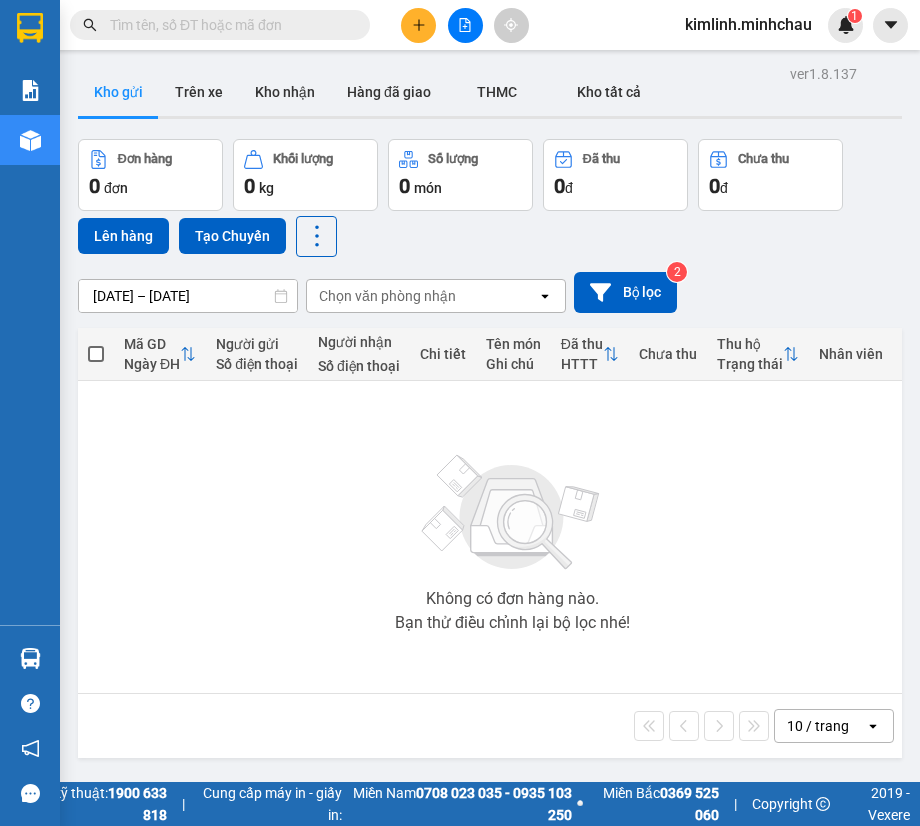 click at bounding box center [228, 25] 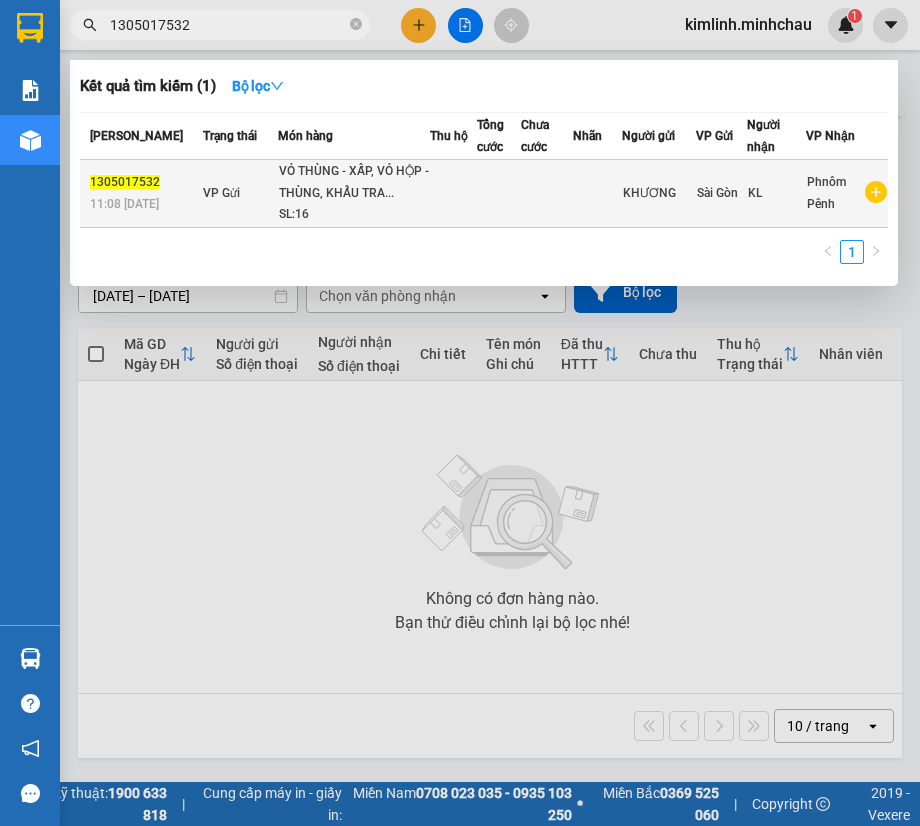 type on "1305017532" 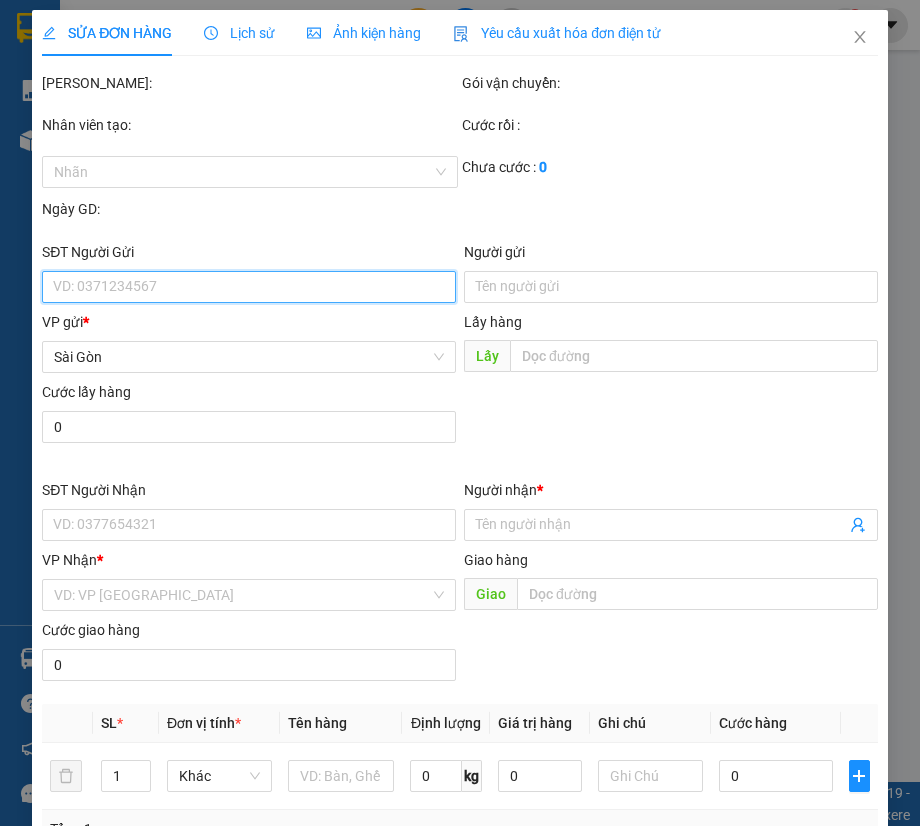type on "KHƯƠNG" 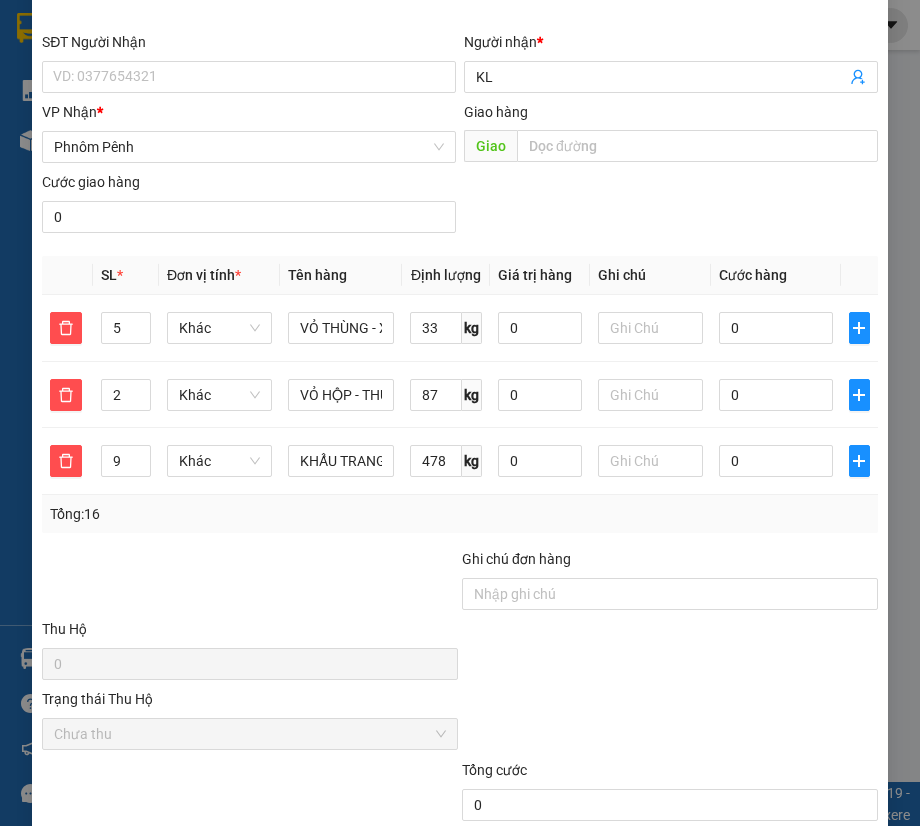 scroll, scrollTop: 451, scrollLeft: 0, axis: vertical 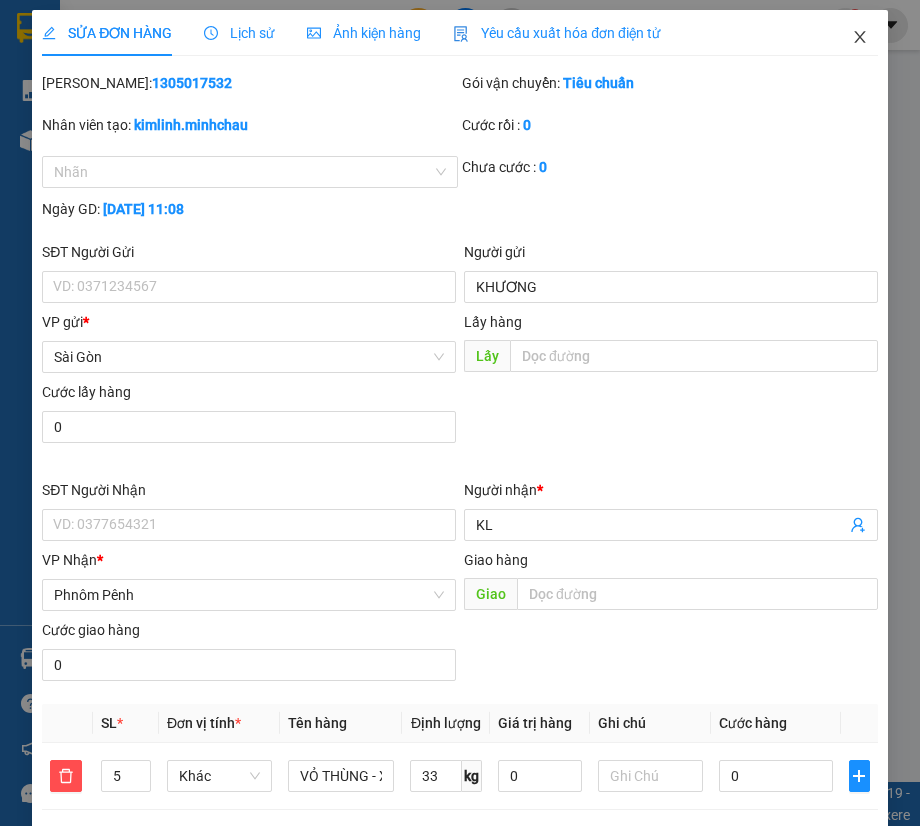 click 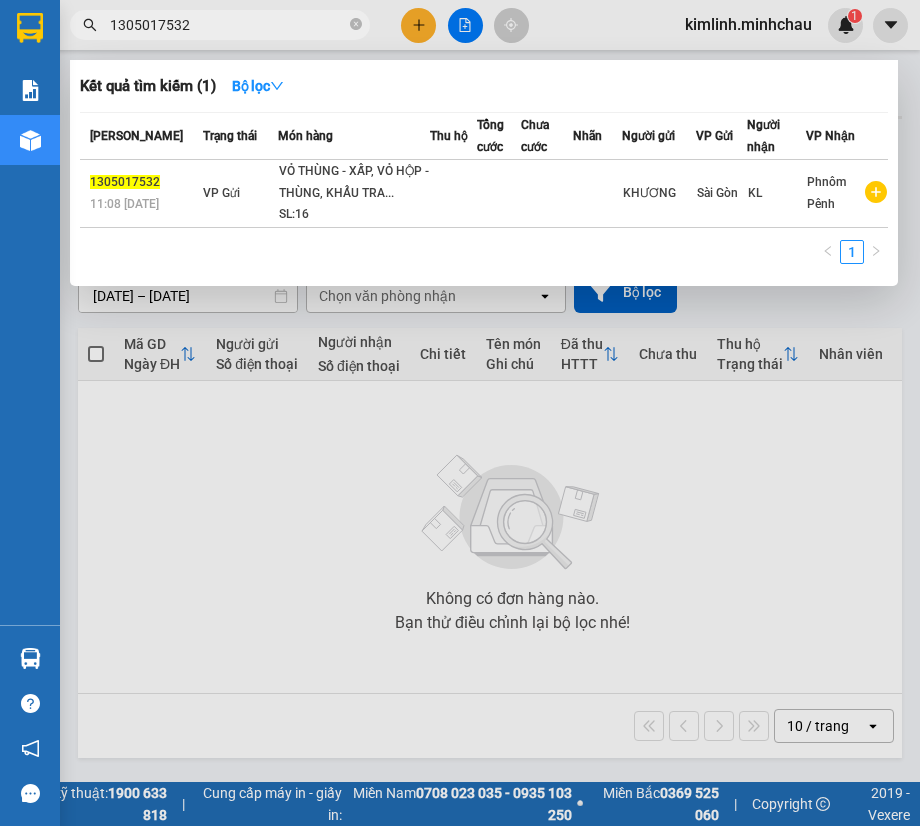 drag, startPoint x: 216, startPoint y: 17, endPoint x: -1, endPoint y: 19, distance: 217.00922 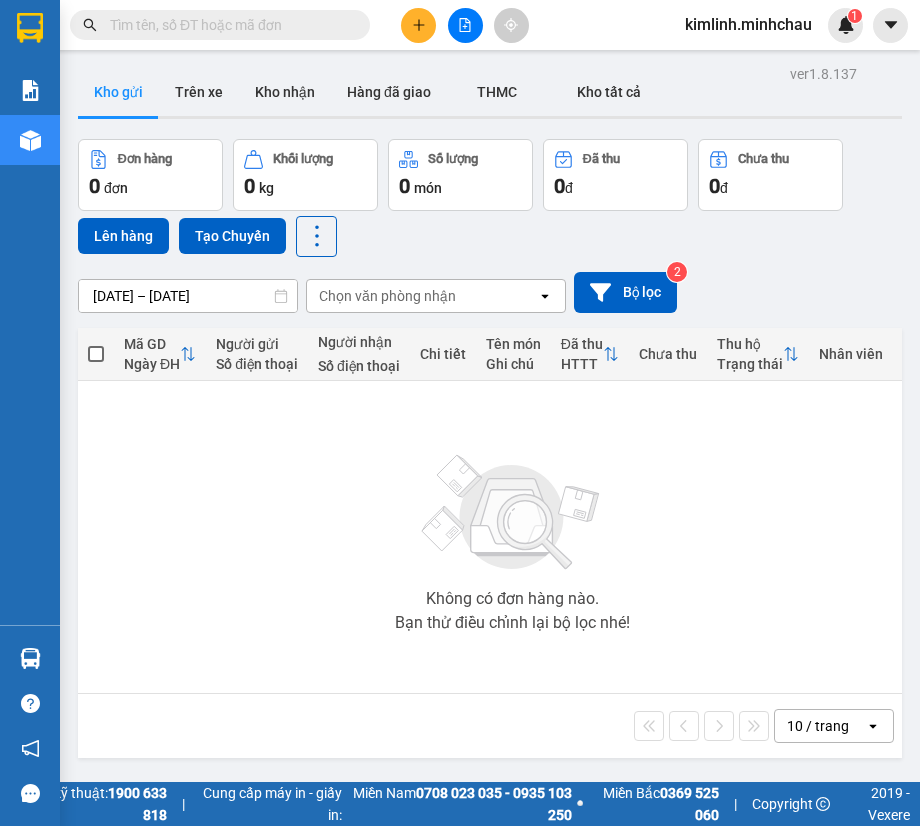 paste on "1405017619" 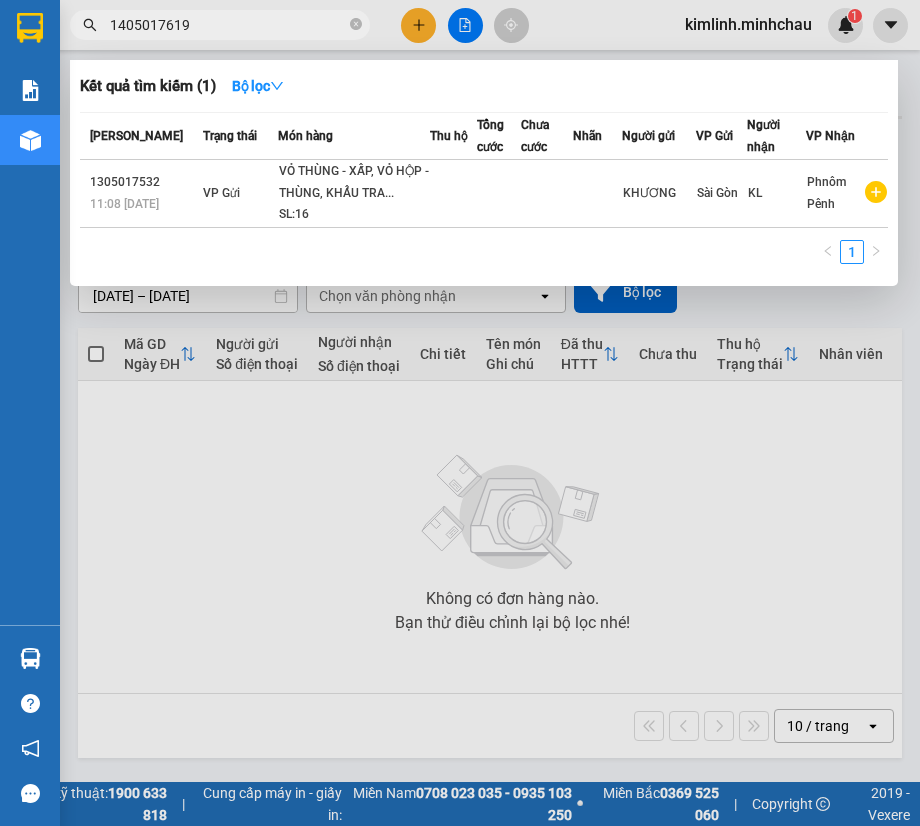 type on "1405017619" 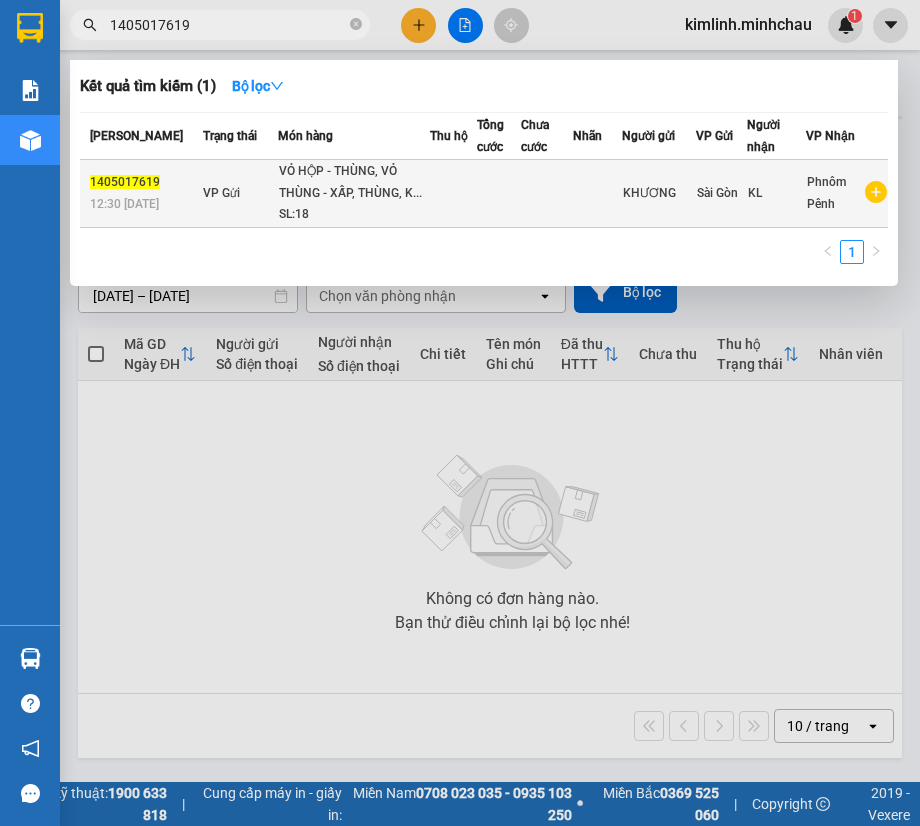 click at bounding box center (499, 194) 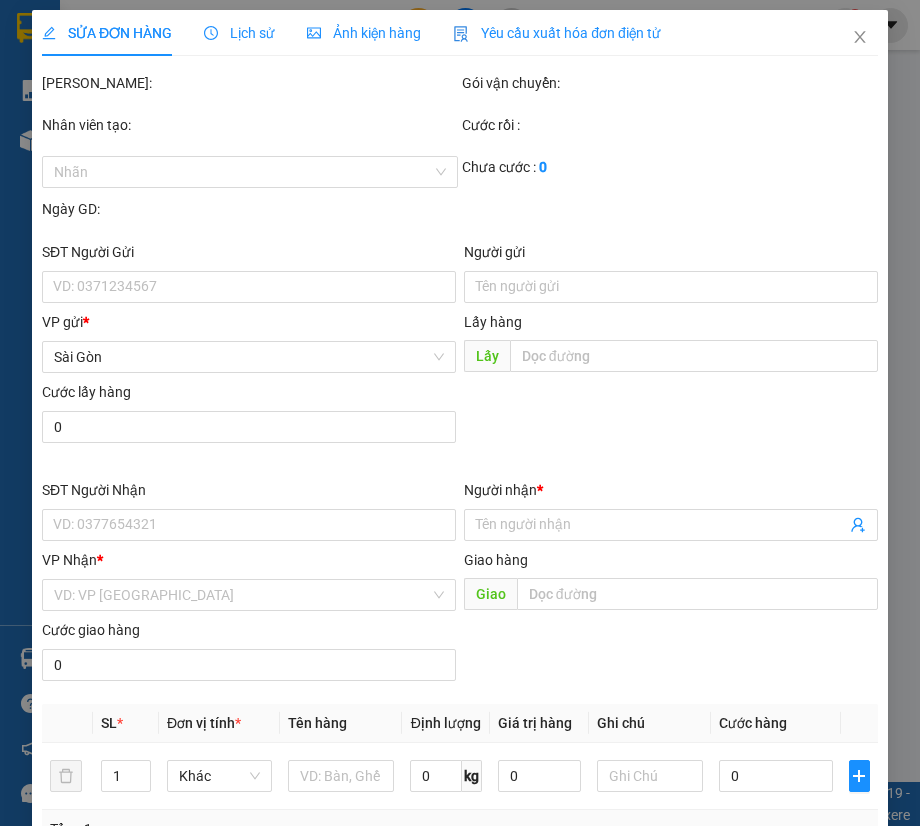 type on "KHƯƠNG" 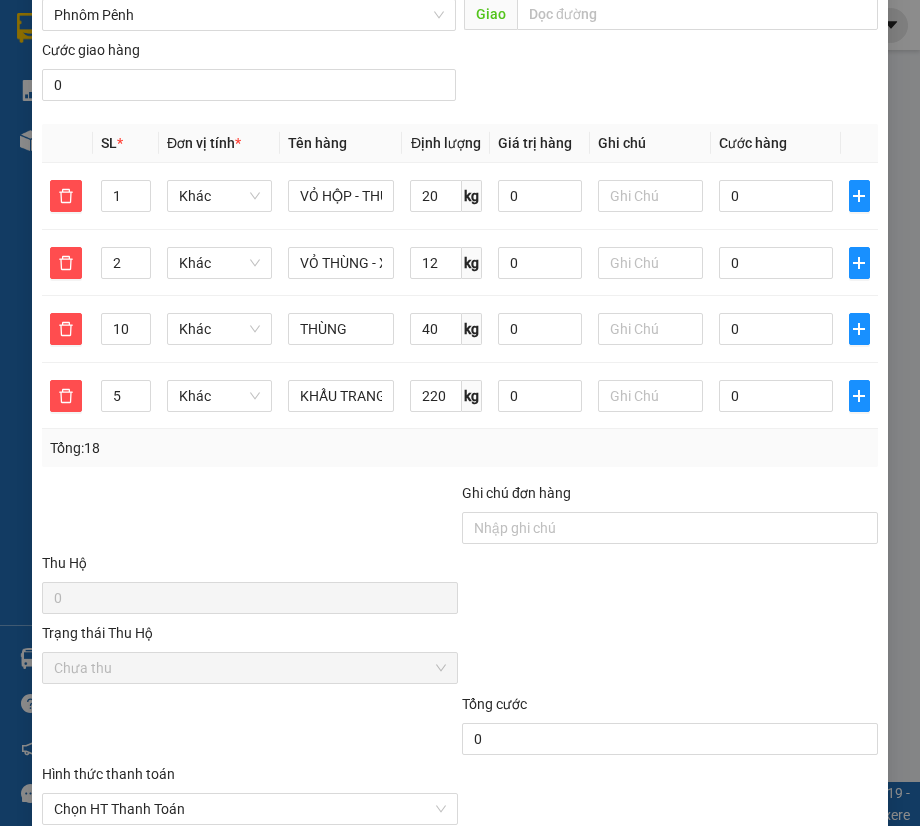 scroll, scrollTop: 592, scrollLeft: 0, axis: vertical 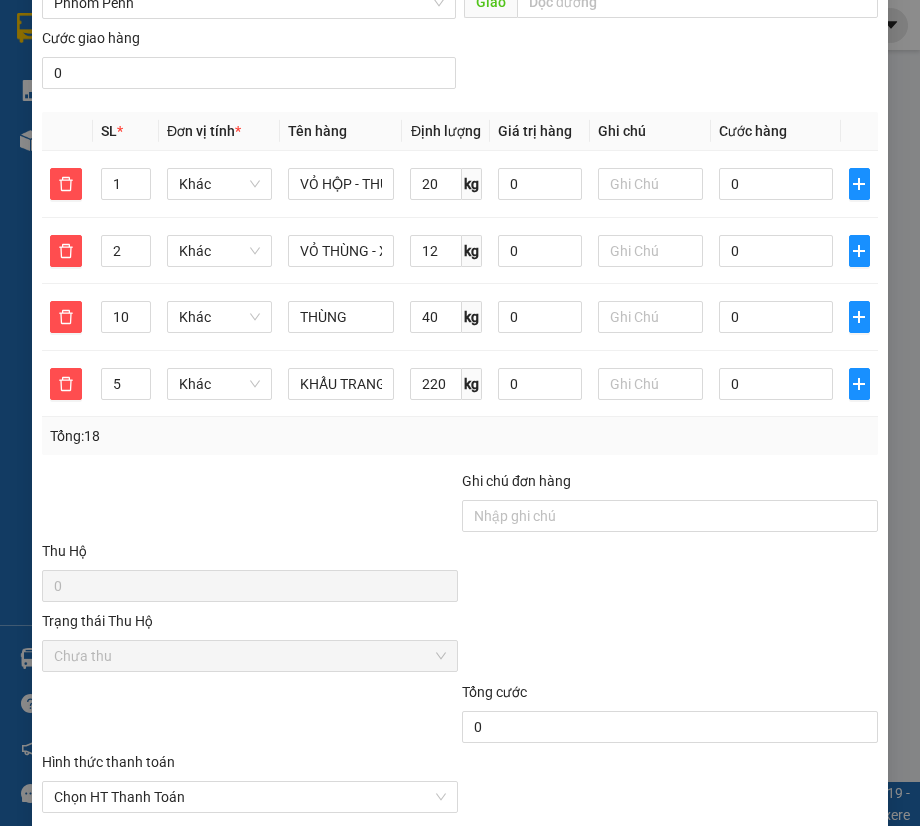 click on "SĐT Người Nhận VD: 0377654321 Người nhận  * KL VP Nhận  * Phnôm Pênh Giao hàng Giao Cước giao hàng 0" at bounding box center [460, -8] 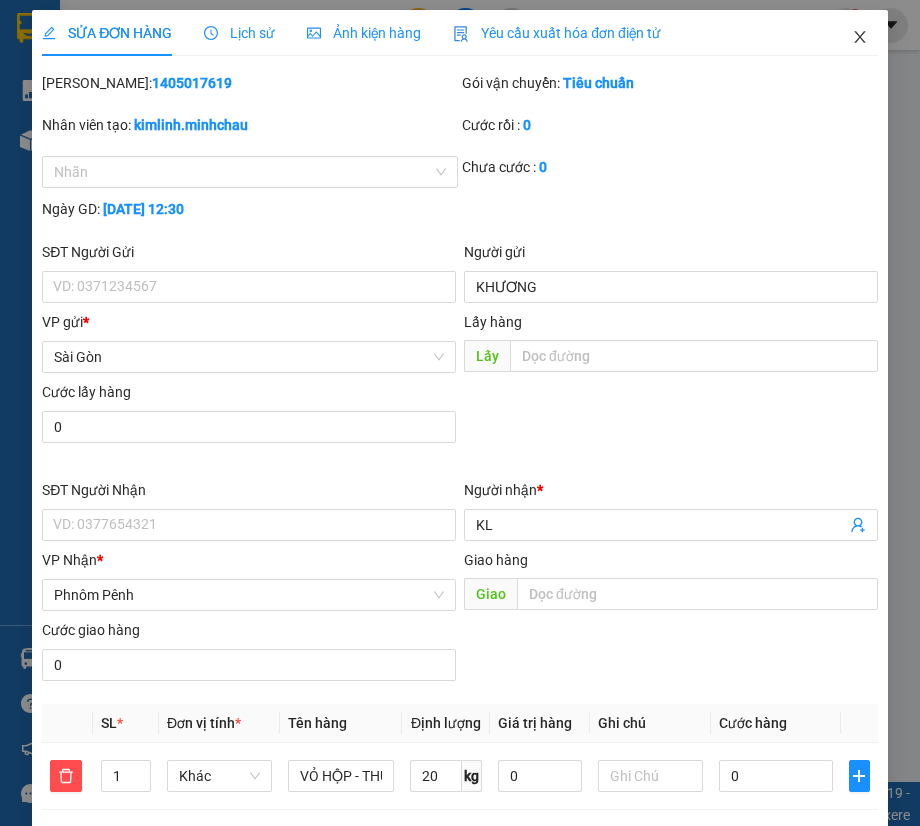 click 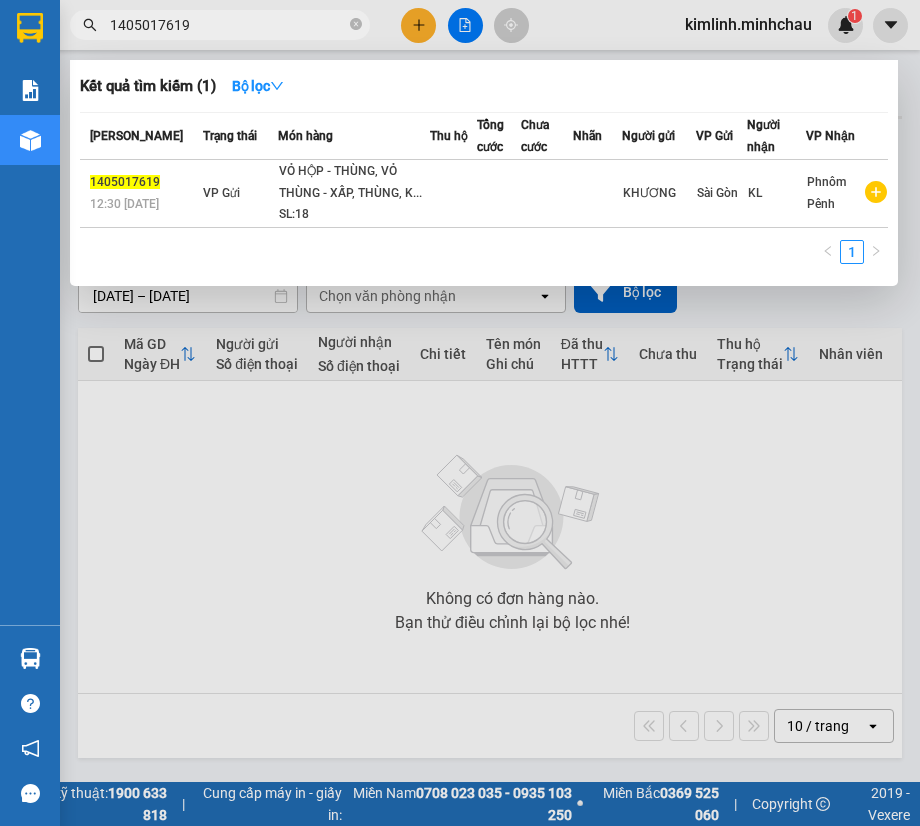click on "1405017619" at bounding box center (228, 25) 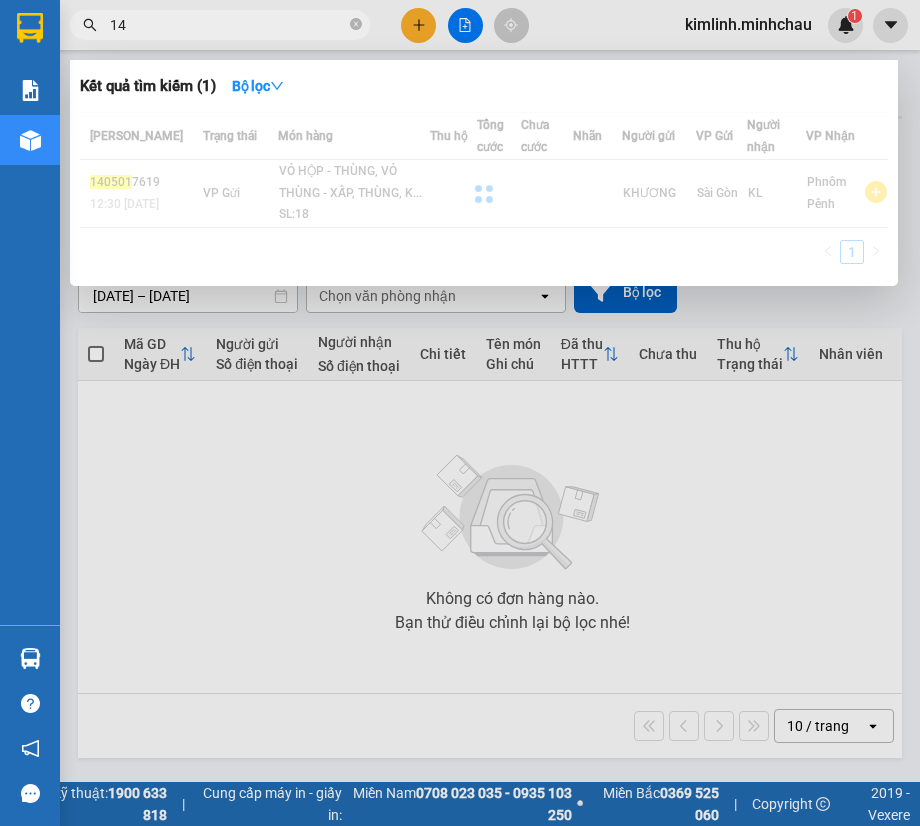 type on "1" 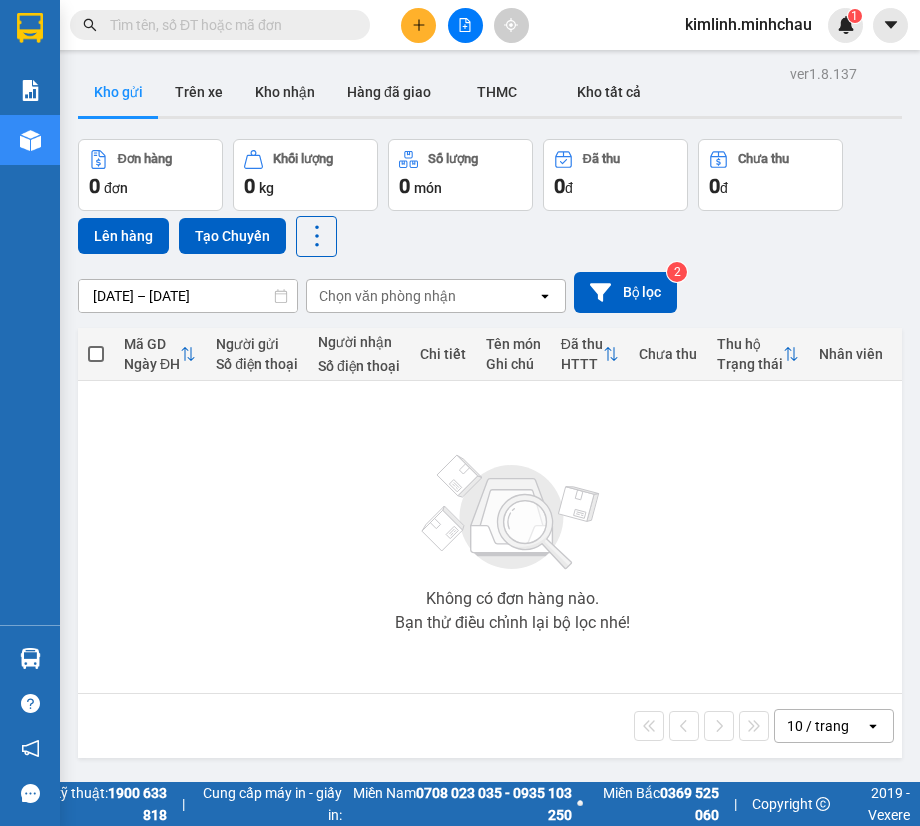paste on "1605017881" 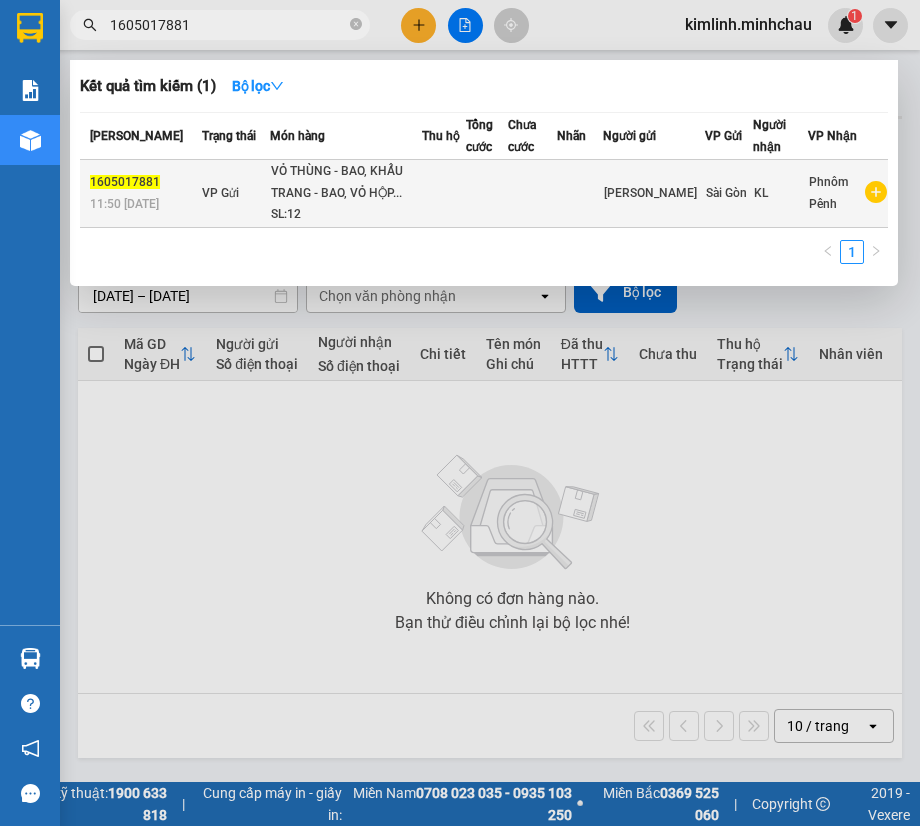 type on "1605017881" 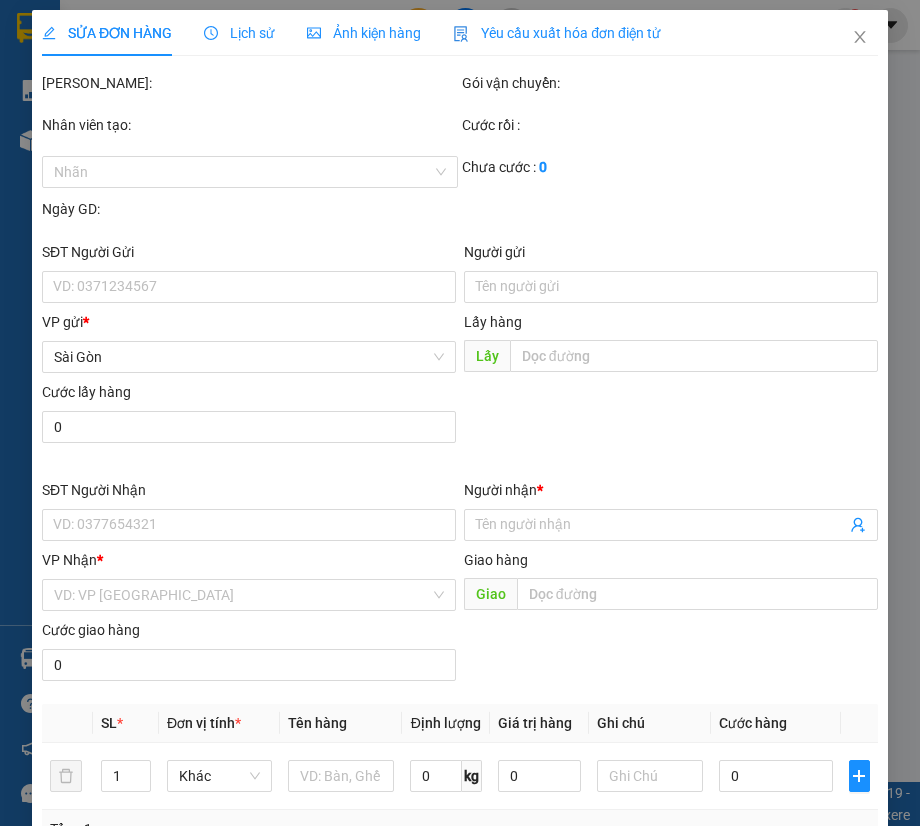type on "[PERSON_NAME]" 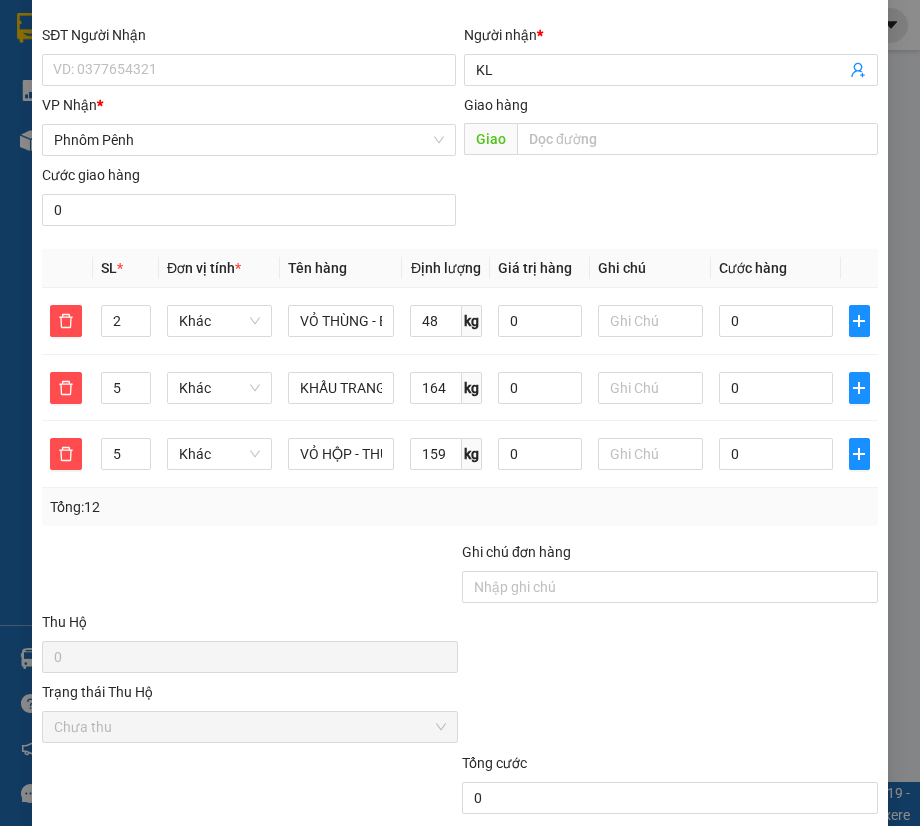 scroll, scrollTop: 458, scrollLeft: 0, axis: vertical 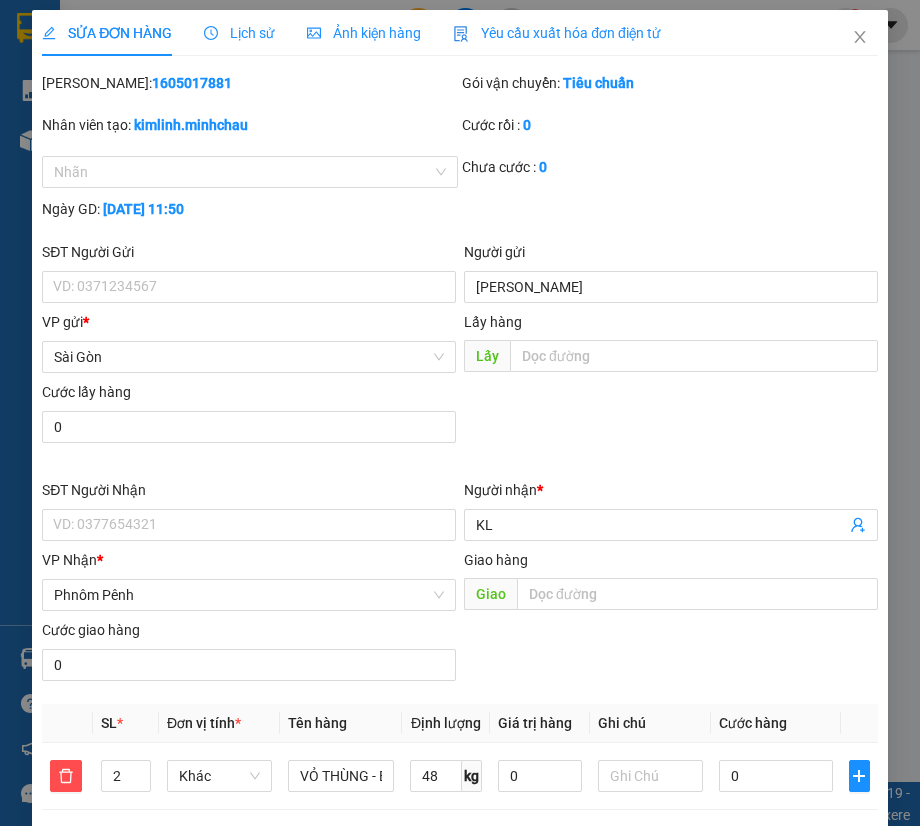 click on "SỬA ĐƠN HÀNG Lịch sử Ảnh kiện hàng Yêu cầu xuất hóa đơn điện tử" at bounding box center (460, 33) 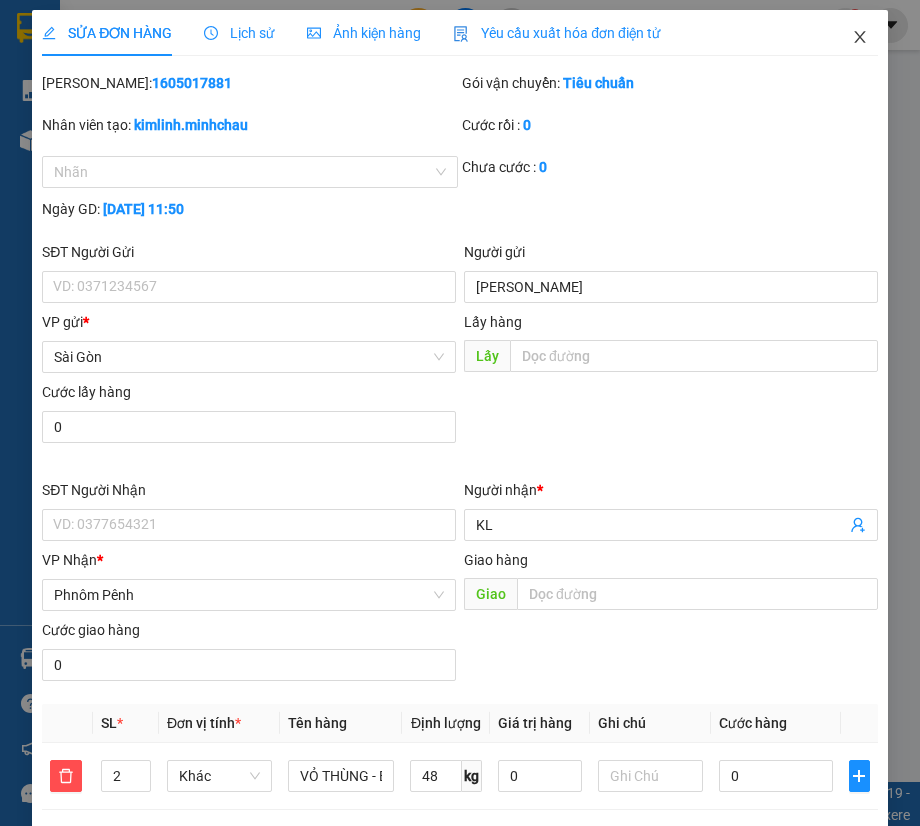 click 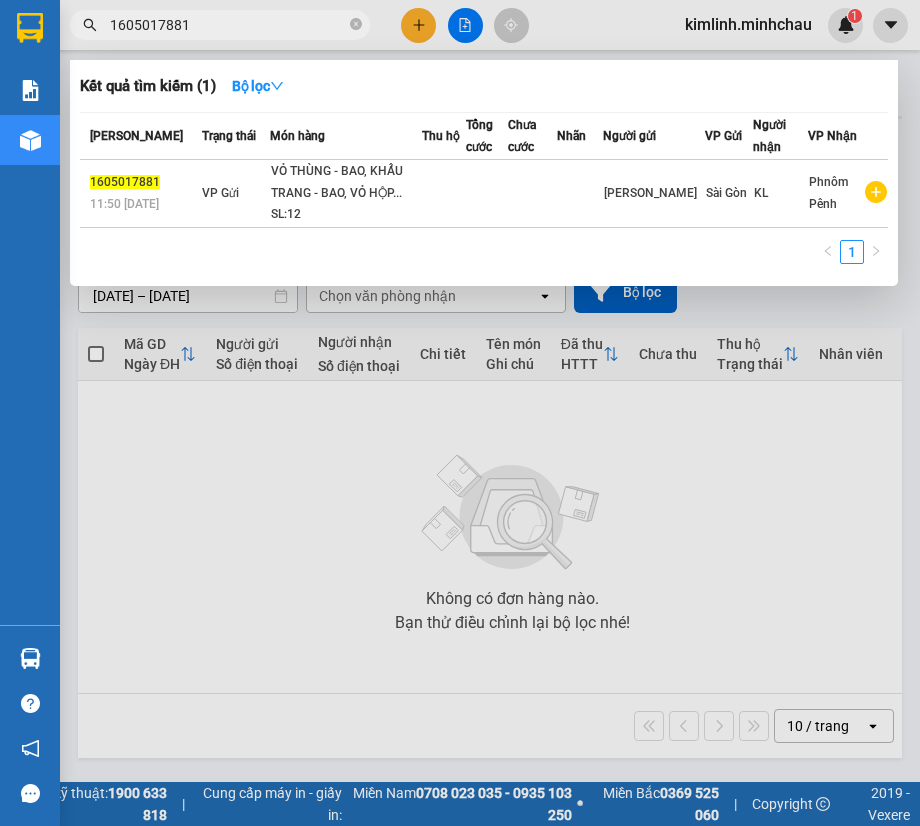 drag, startPoint x: 200, startPoint y: 29, endPoint x: -1, endPoint y: 20, distance: 201.20139 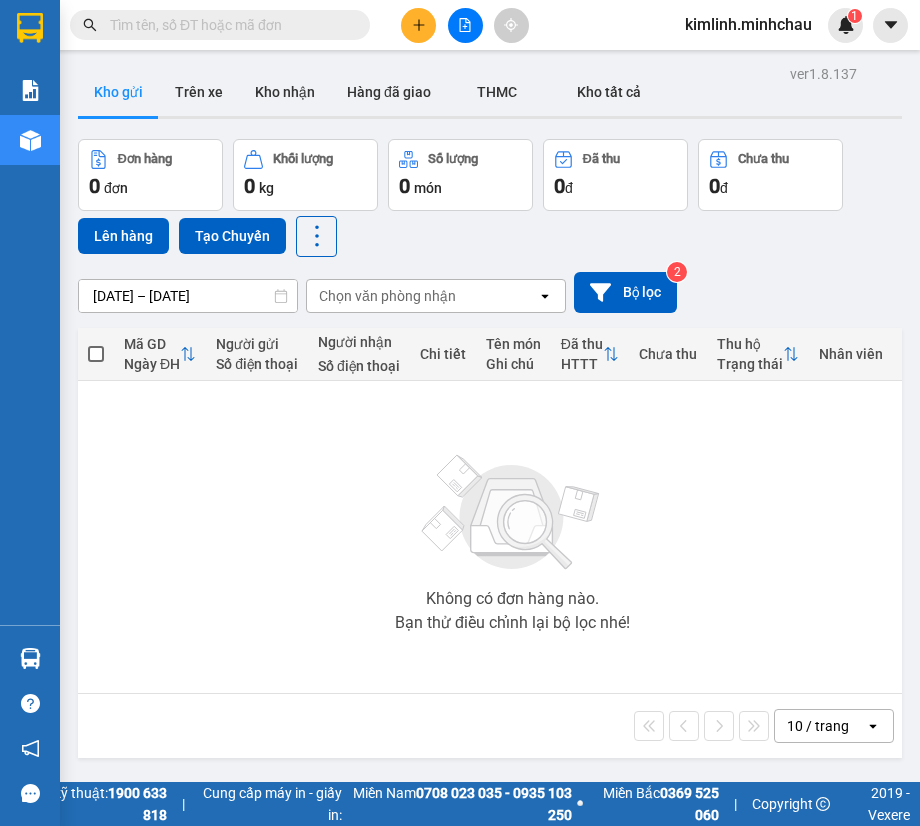 paste on "1705018771" 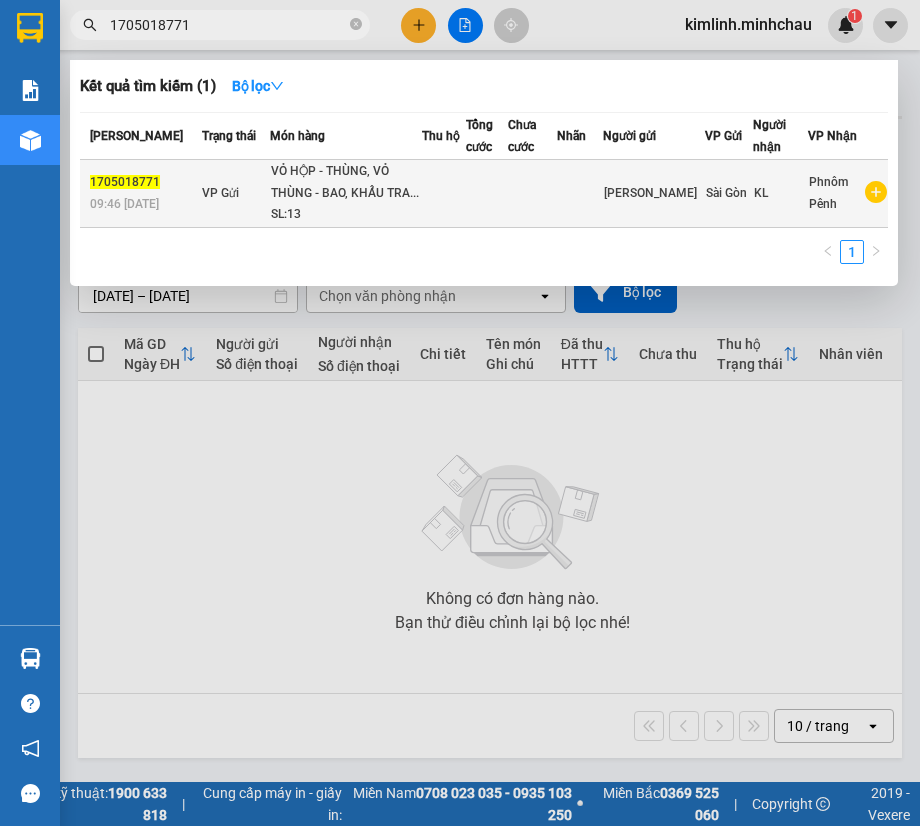 type on "1705018771" 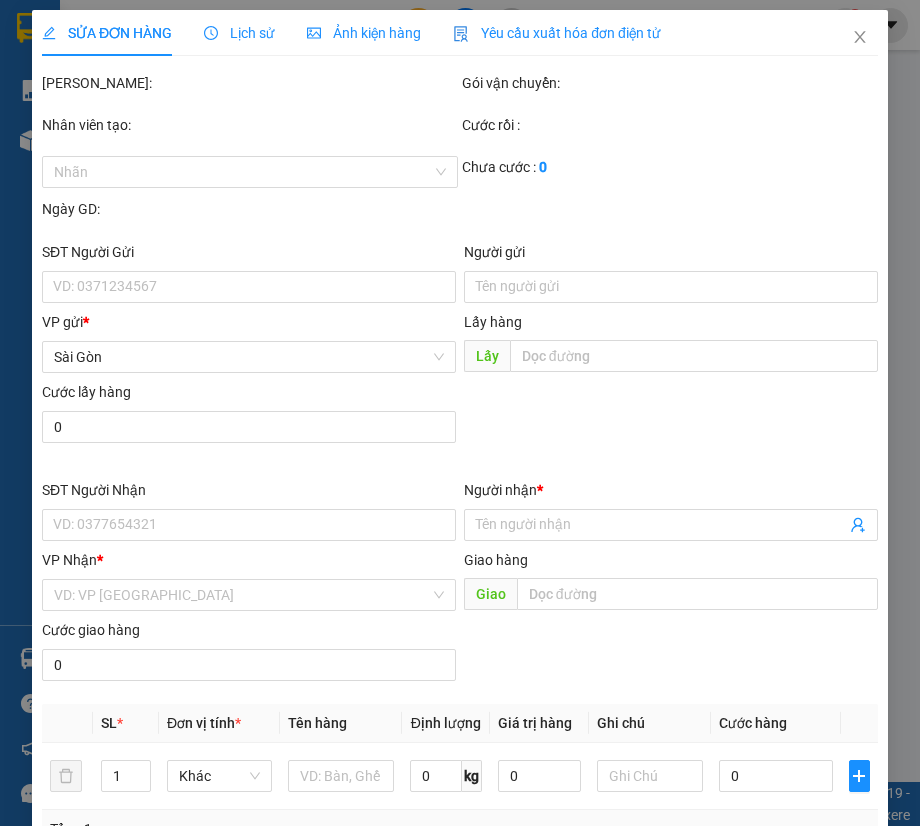type on "[PERSON_NAME]" 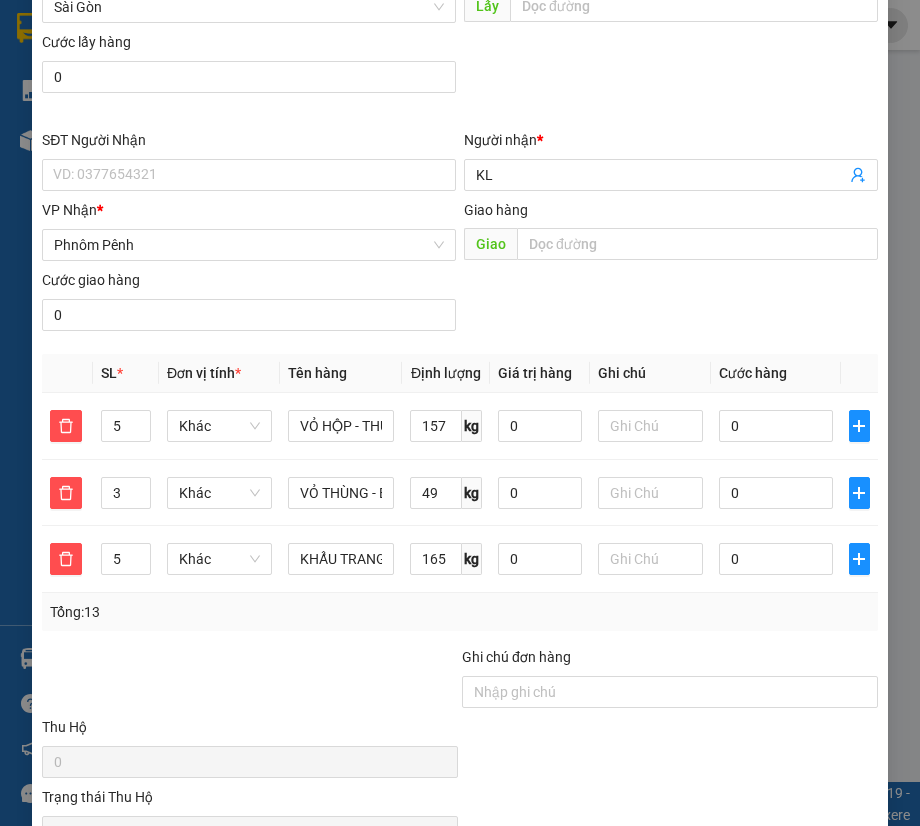 scroll, scrollTop: 355, scrollLeft: 0, axis: vertical 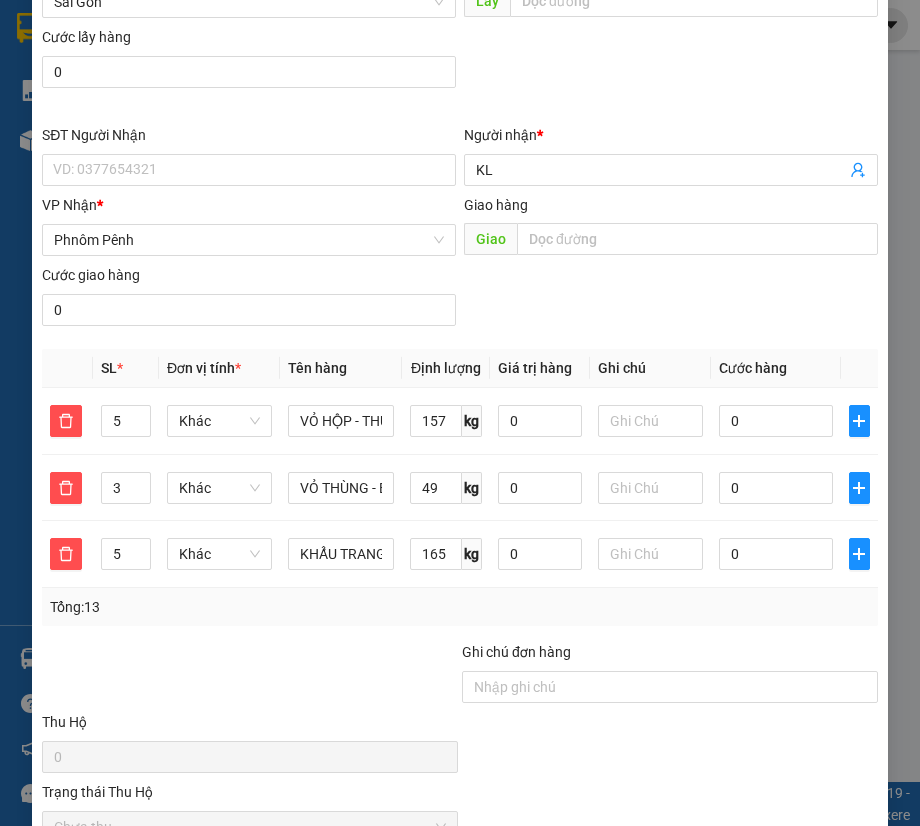 click on "Người nhận  *" at bounding box center (671, 139) 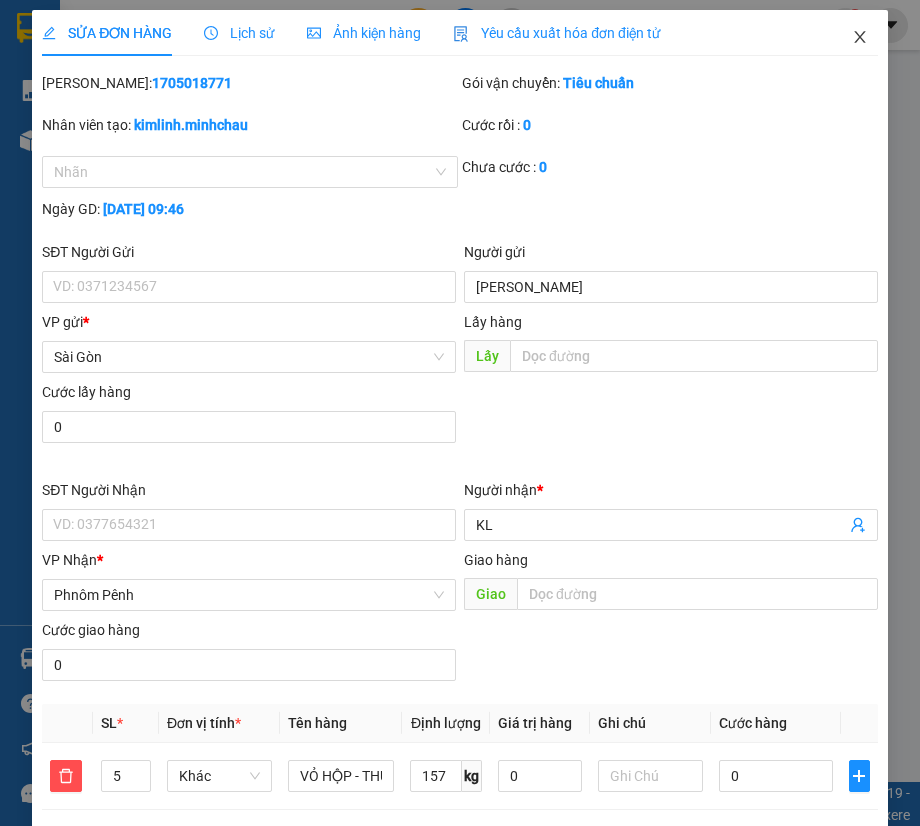 drag, startPoint x: 849, startPoint y: 33, endPoint x: 292, endPoint y: 39, distance: 557.0323 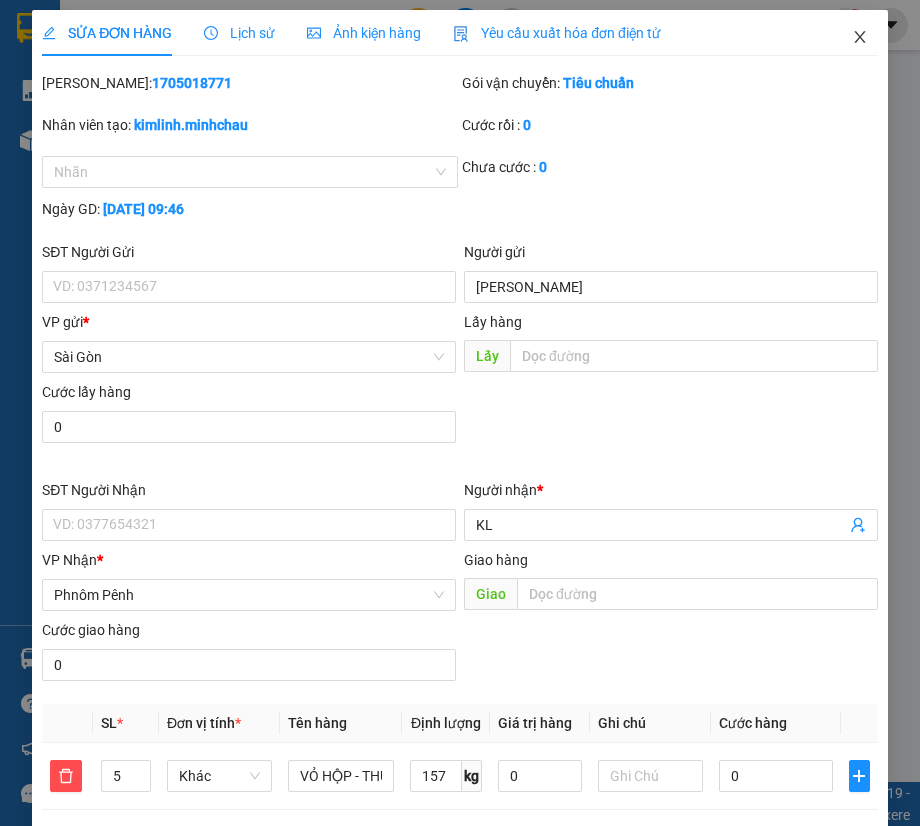 click 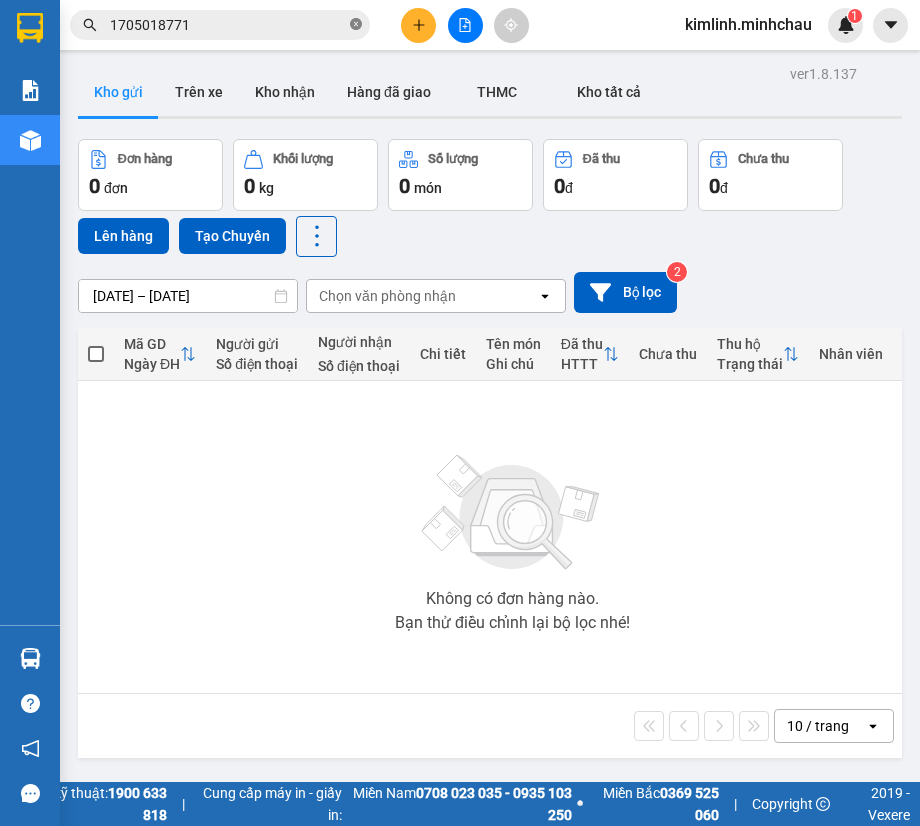 click 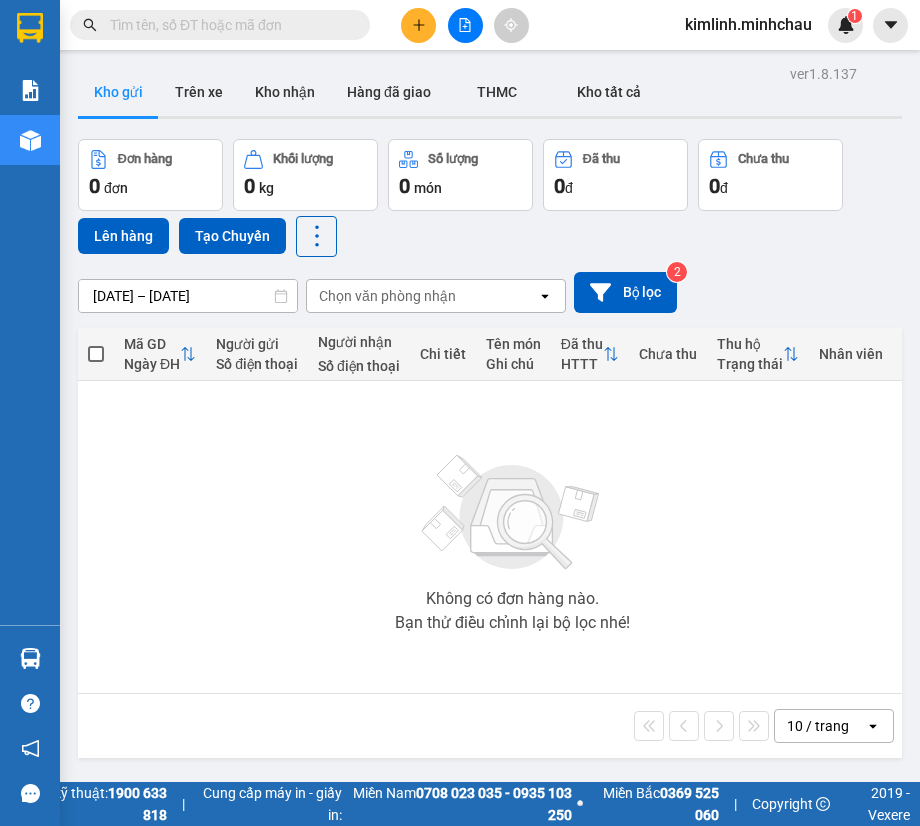 paste on "1805018797" 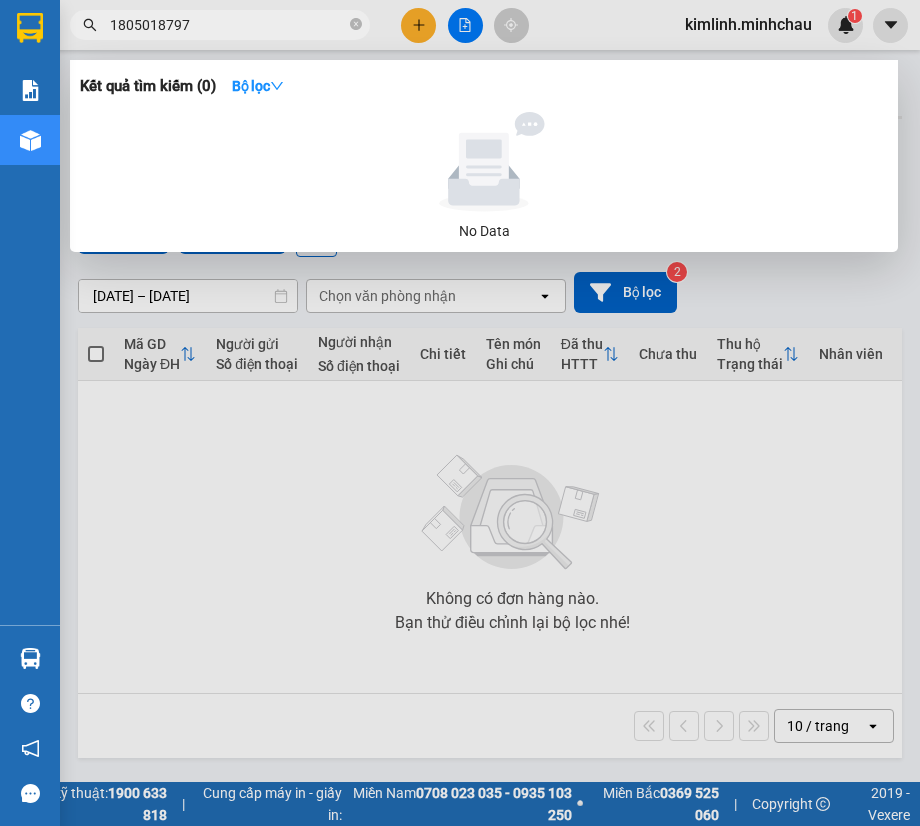 drag, startPoint x: 142, startPoint y: 27, endPoint x: 93, endPoint y: 29, distance: 49.0408 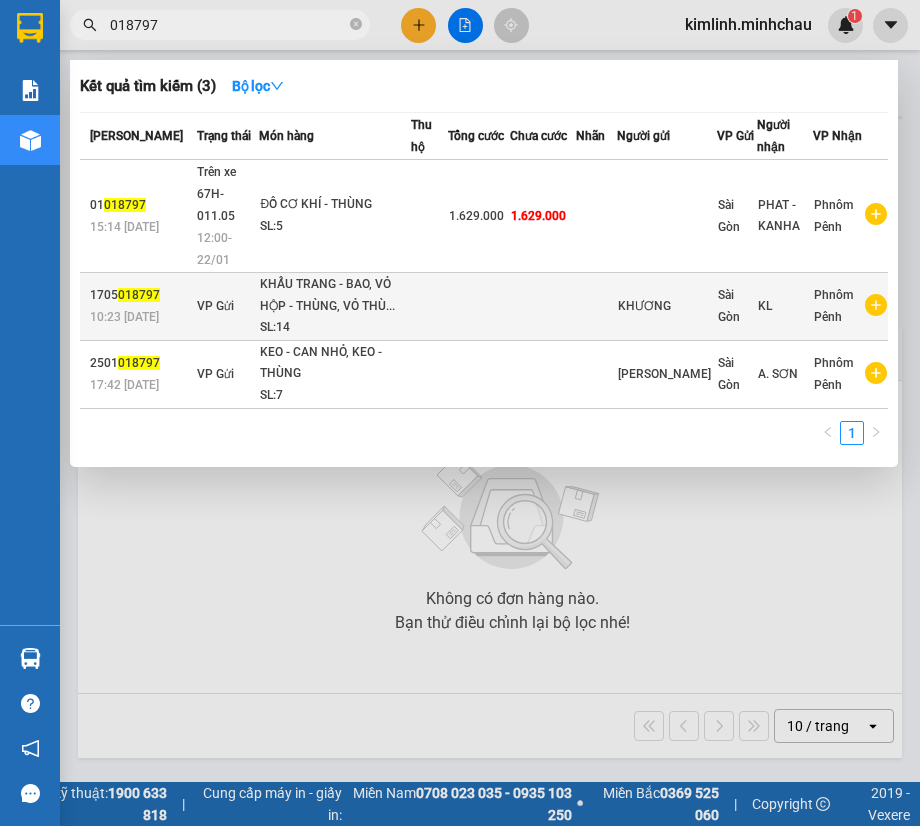 type on "018797" 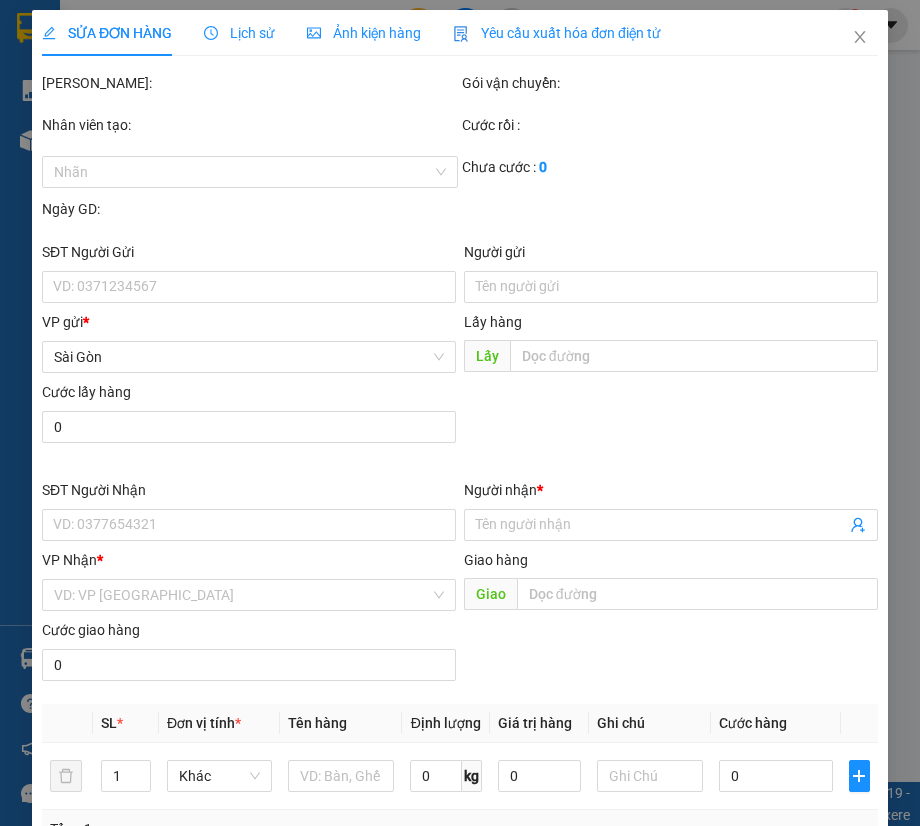 type on "KHƯƠNG" 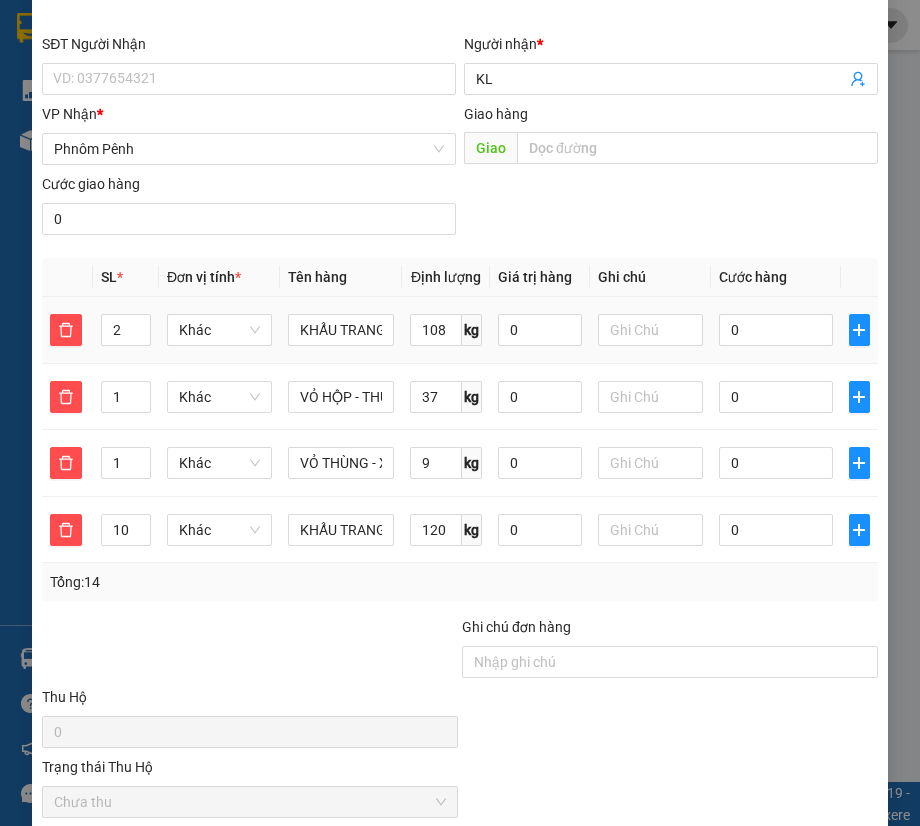 scroll, scrollTop: 0, scrollLeft: 0, axis: both 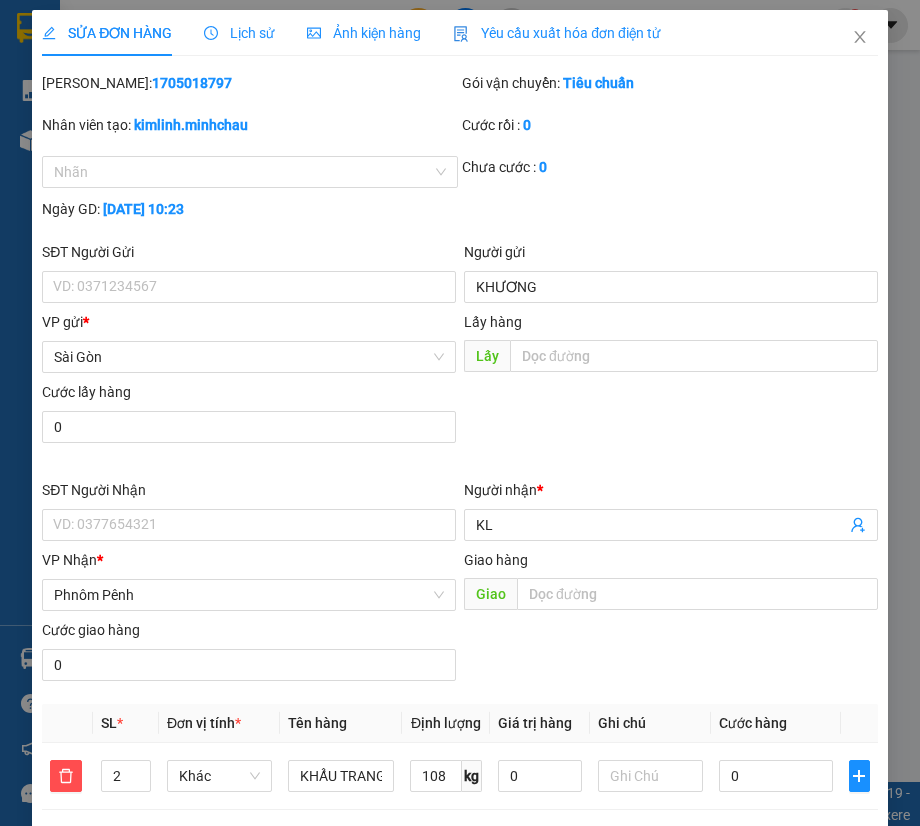 click on "SỬA ĐƠN HÀNG Lịch sử Ảnh kiện hàng Yêu cầu xuất hóa đơn điện tử Total Paid Fee 0 Total UnPaid Fee 0 Cash Collection Total Fee Mã ĐH:  1705018797 Gói vận chuyển:   Tiêu chuẩn Nhân viên tạo:   kimlinh.minhchau Cước rồi :   0   Nhãn Chưa cước :   0 Ngày GD:   [DATE] 10:23 SĐT Người Gửi VD: 0371234567 Người gửi KHƯƠNG VP gửi  * Sài Gòn Lấy hàng Lấy Cước lấy hàng 0 SĐT Người Nhận VD: 0377654321 Người nhận  * KL VP Nhận  * Phnôm Pênh Giao hàng Giao Cước giao hàng 0 SL  * Đơn vị tính  * Tên hàng  Định lượng Giá trị hàng Ghi chú Cước hàng                   2 Khác KHẨU TRANG - BAO 108 kg 0 0 1 Khác VỎ HỘP - THÙNG 37 kg 0 0 1 Khác VỎ THÙNG - XẤP 9 kg 0 0 10 Khác KHẨU TRANG - THÙNG 120 kg 0 0 Tổng:  14 Ghi chú đơn hàng Thu Hộ 0 Trạng thái Thu Hộ   Chưa thu Tổng cước 0 Hình thức thanh toán Chọn HT Thanh Toán Số tiền thu trước 0" at bounding box center [460, 830] 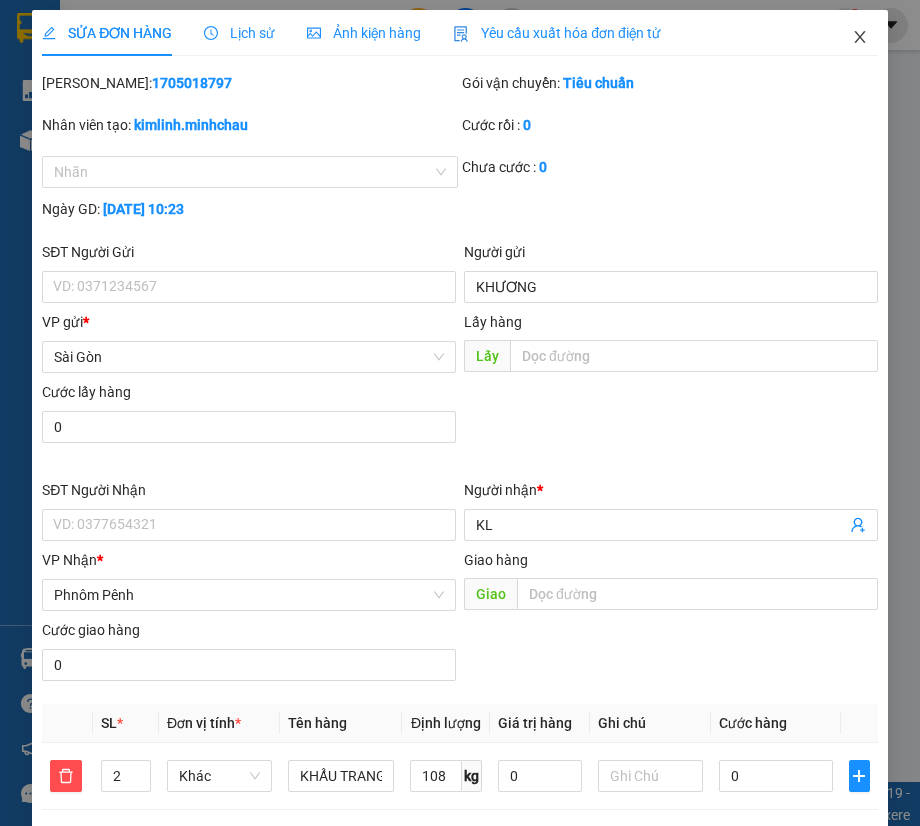 click 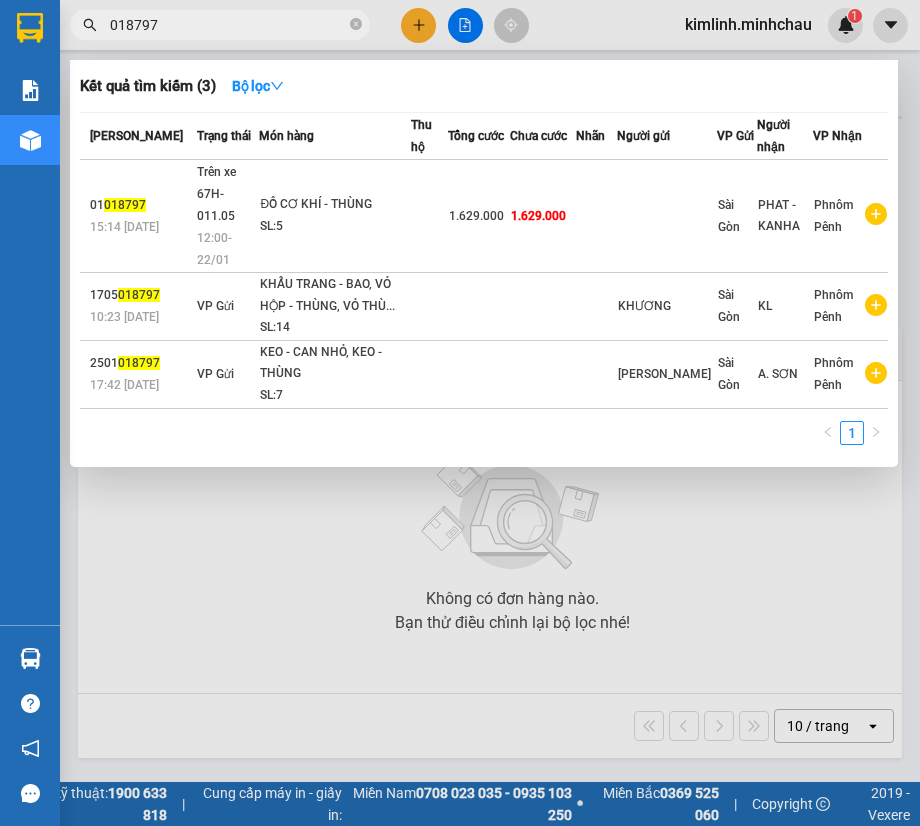 drag, startPoint x: 205, startPoint y: 26, endPoint x: -1, endPoint y: 54, distance: 207.89421 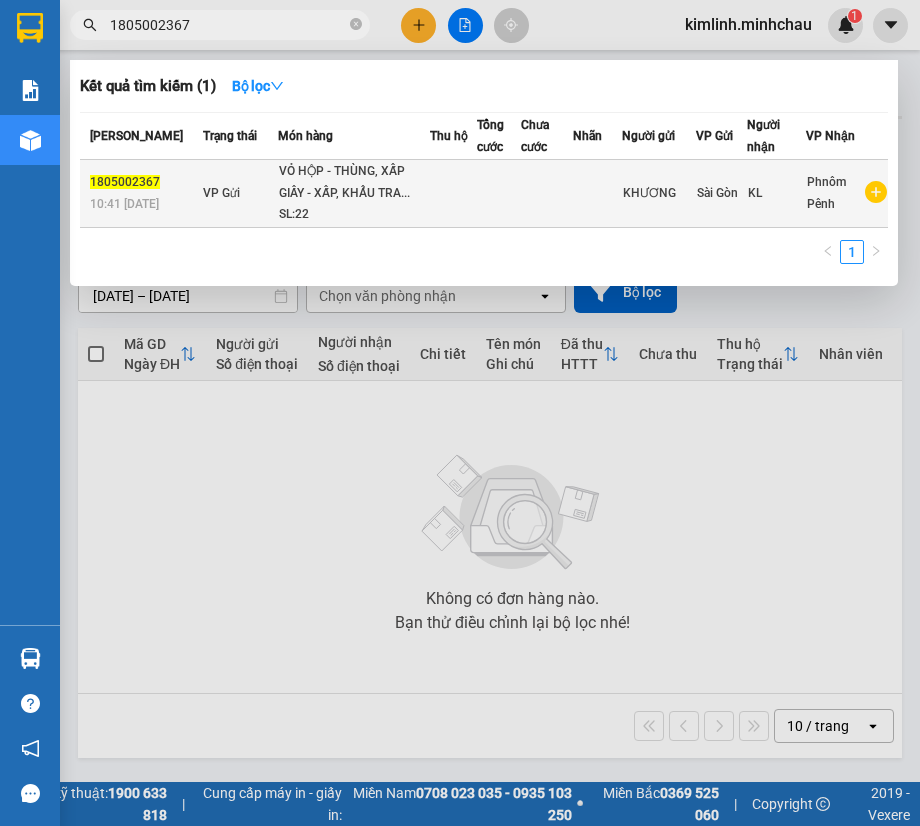 type on "1805002367" 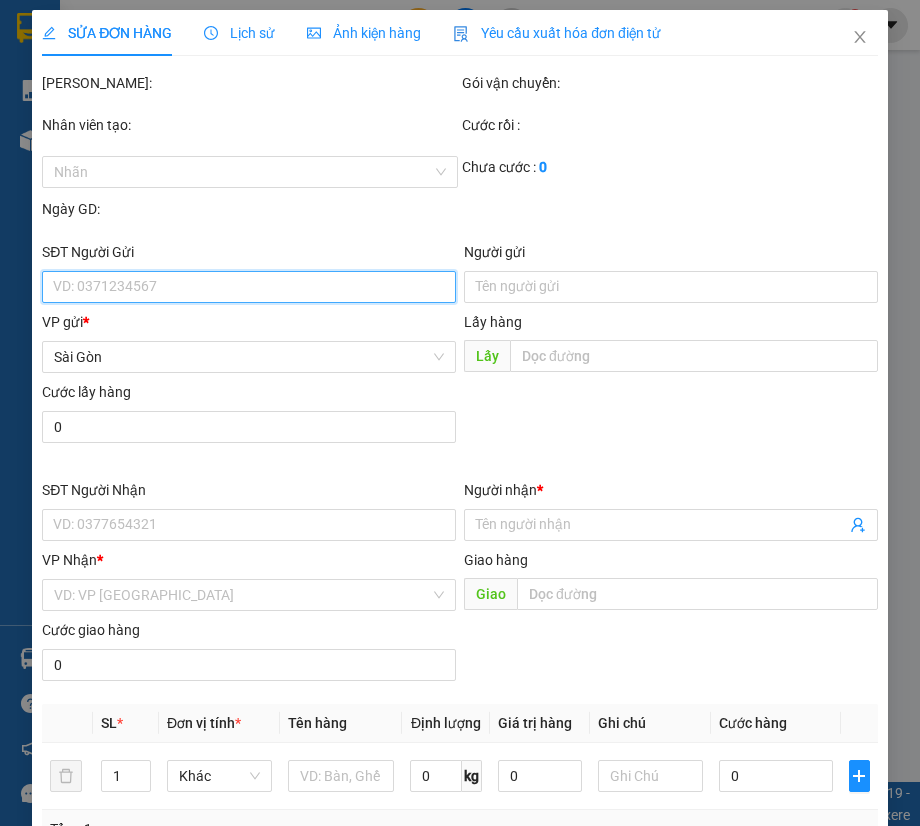 type on "KHƯƠNG" 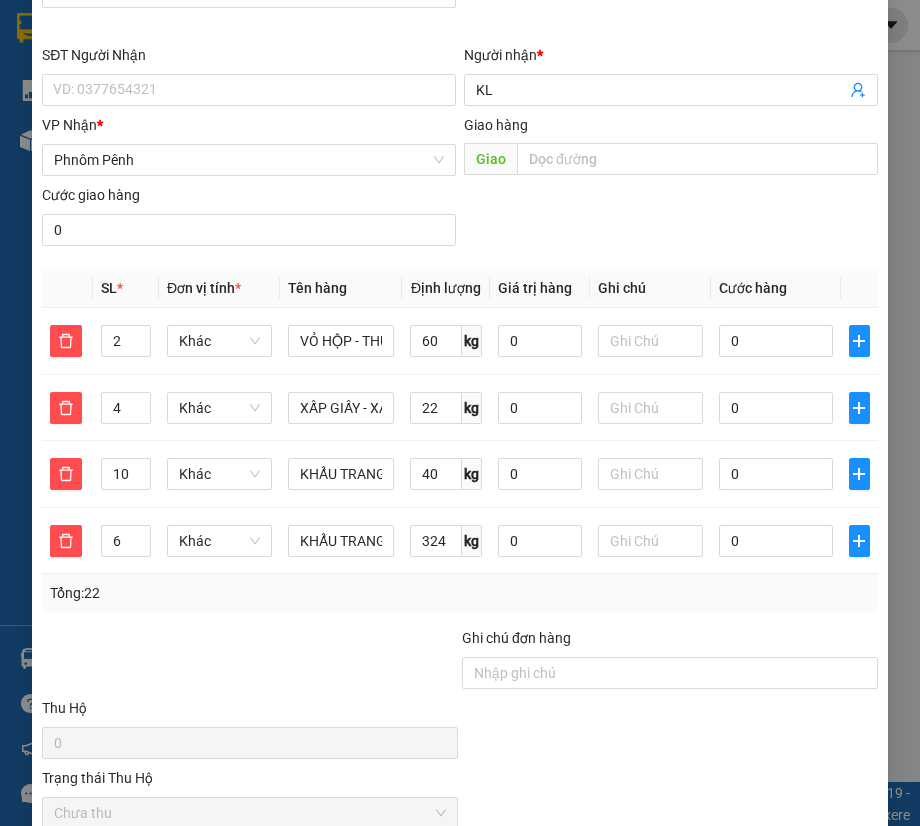 scroll, scrollTop: 442, scrollLeft: 0, axis: vertical 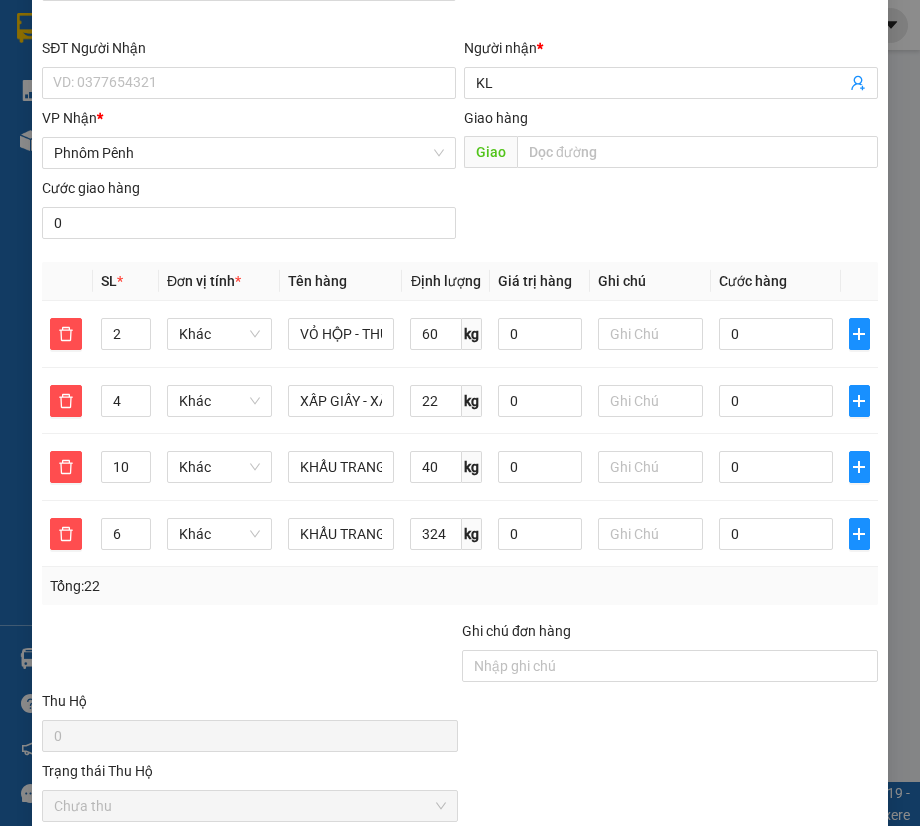 click on "SĐT Người Nhận VD: 0377654321 Người nhận  * KL VP Nhận  * Phnôm Pênh Giao hàng Giao Cước giao hàng 0" at bounding box center [460, 142] 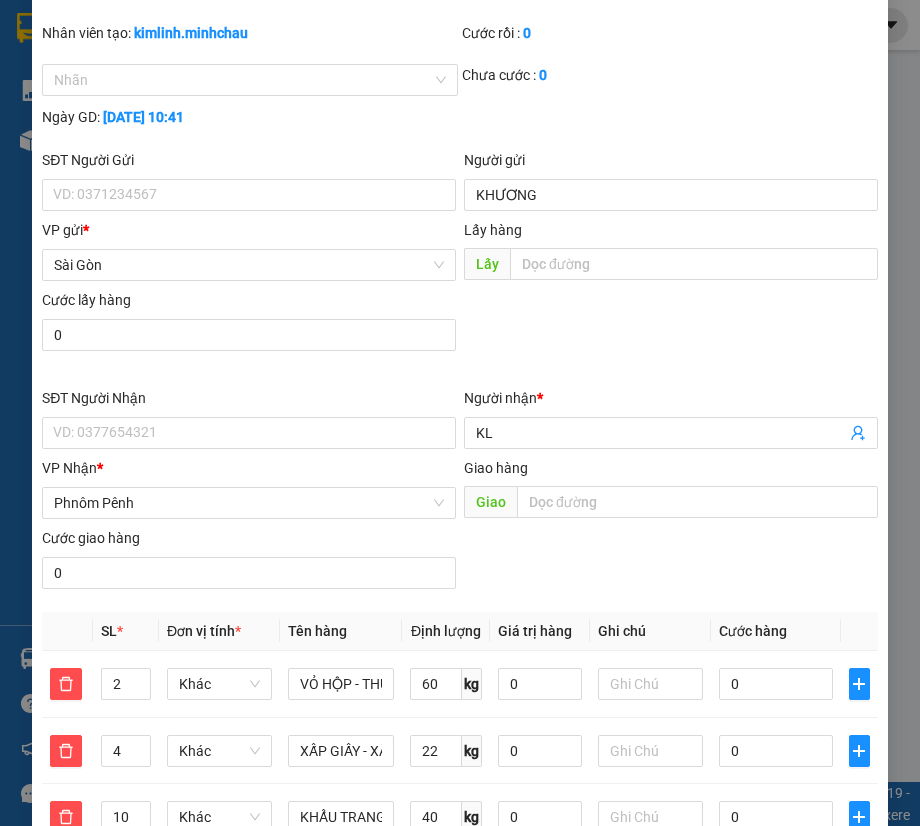 scroll, scrollTop: 0, scrollLeft: 0, axis: both 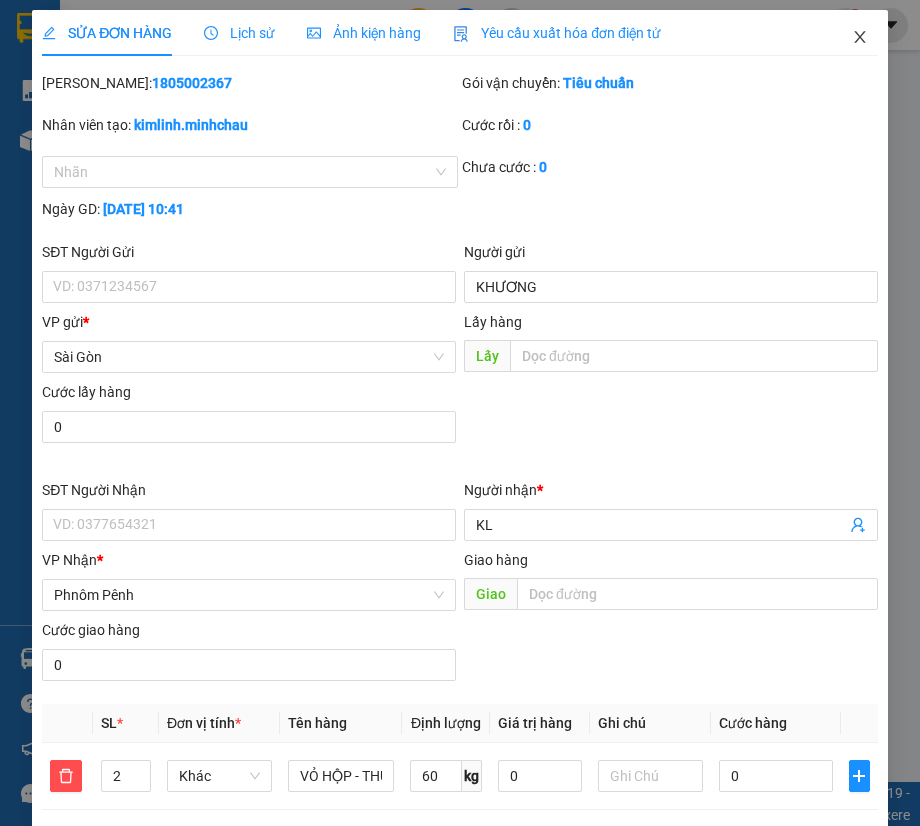 click 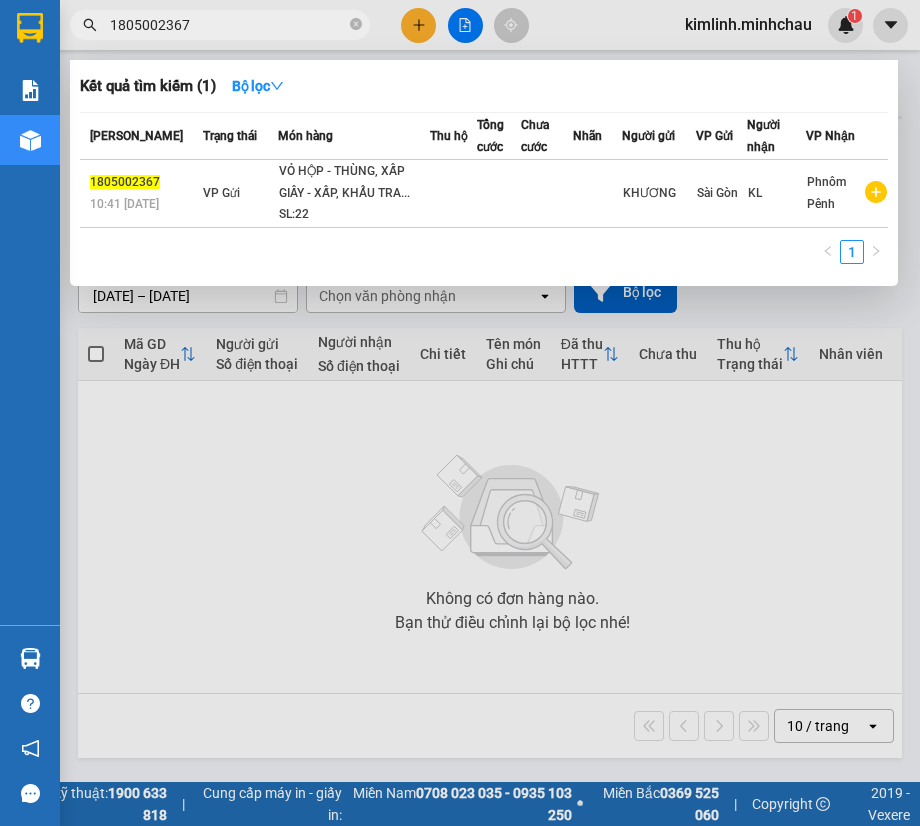 drag, startPoint x: 252, startPoint y: 24, endPoint x: -1, endPoint y: 50, distance: 254.33246 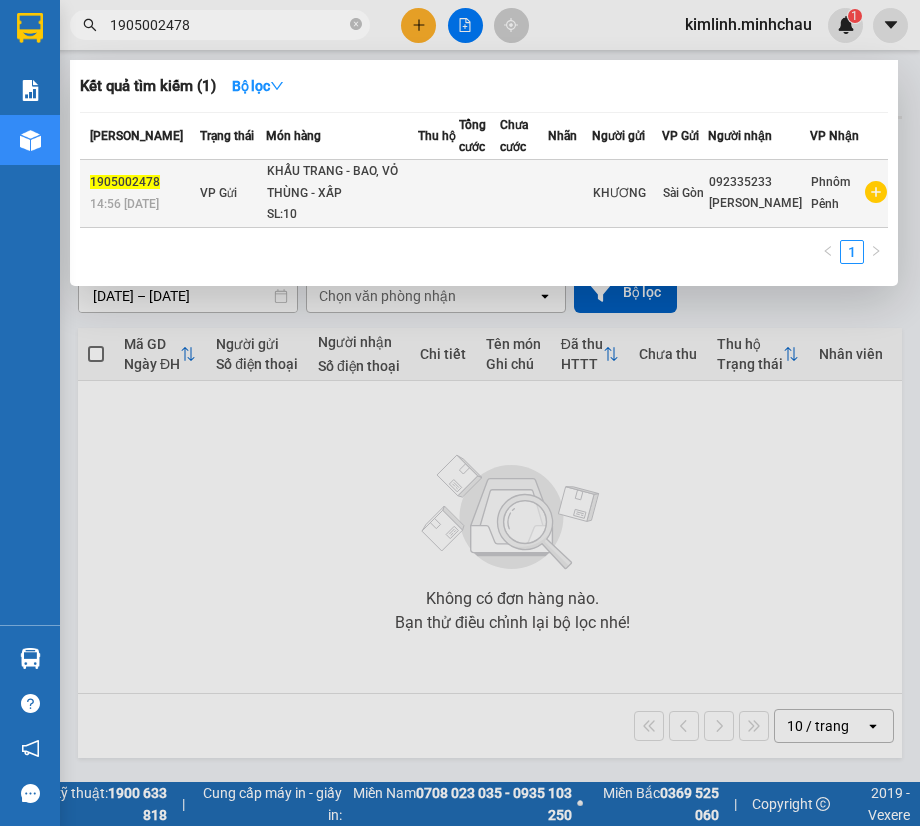 type on "1905002478" 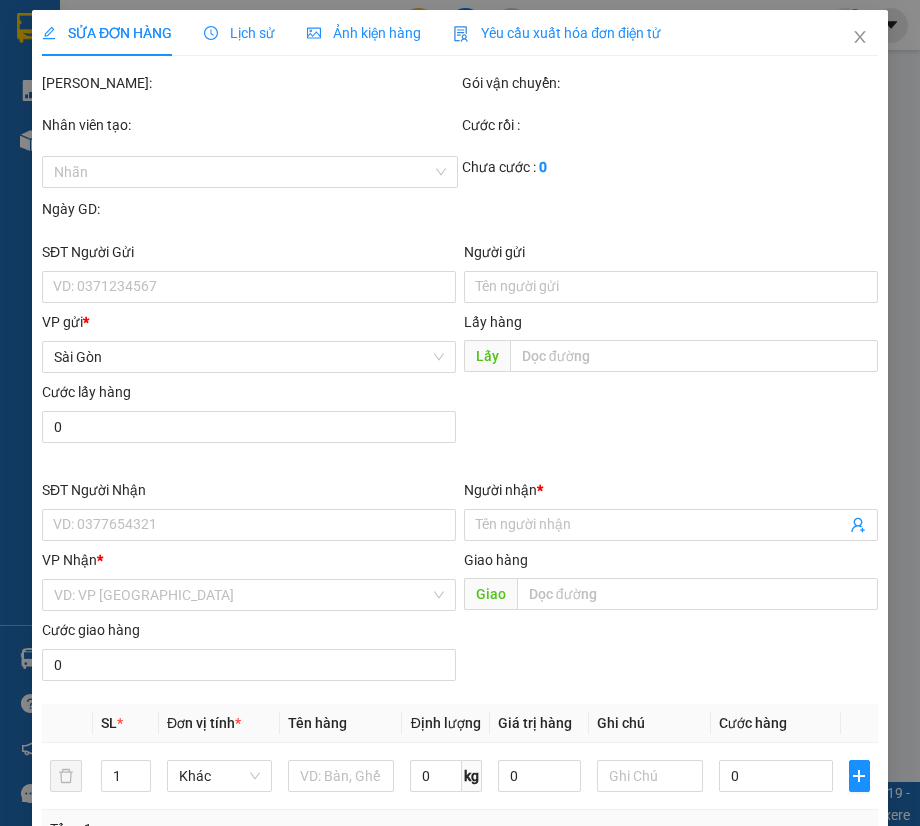 type on "KHƯƠNG" 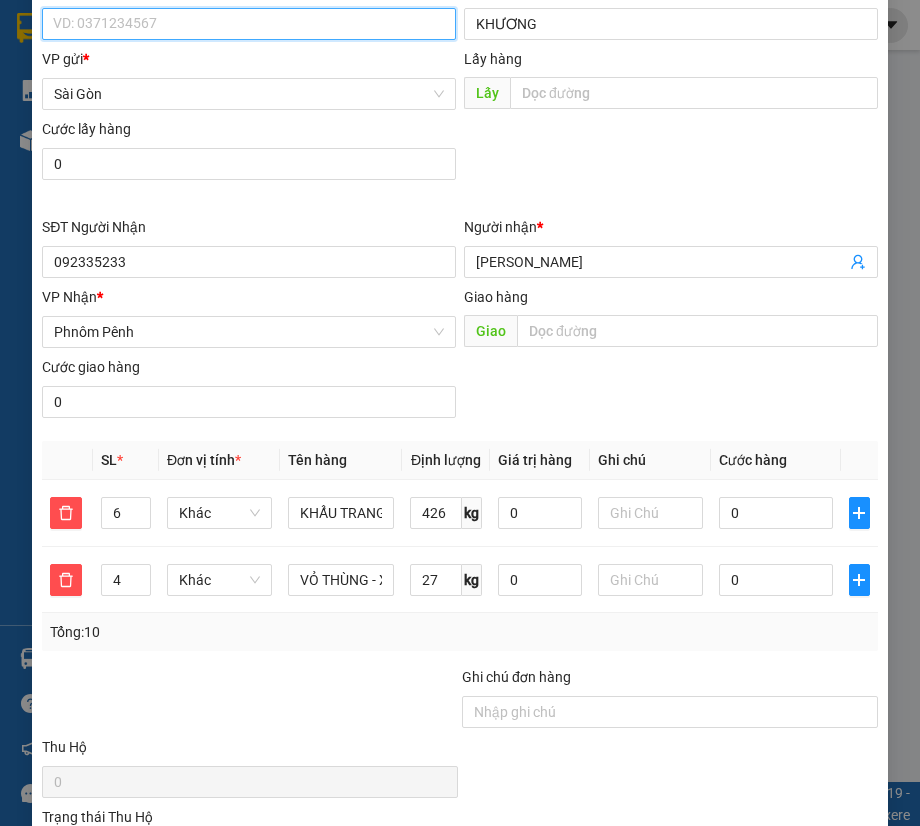 scroll, scrollTop: 84, scrollLeft: 0, axis: vertical 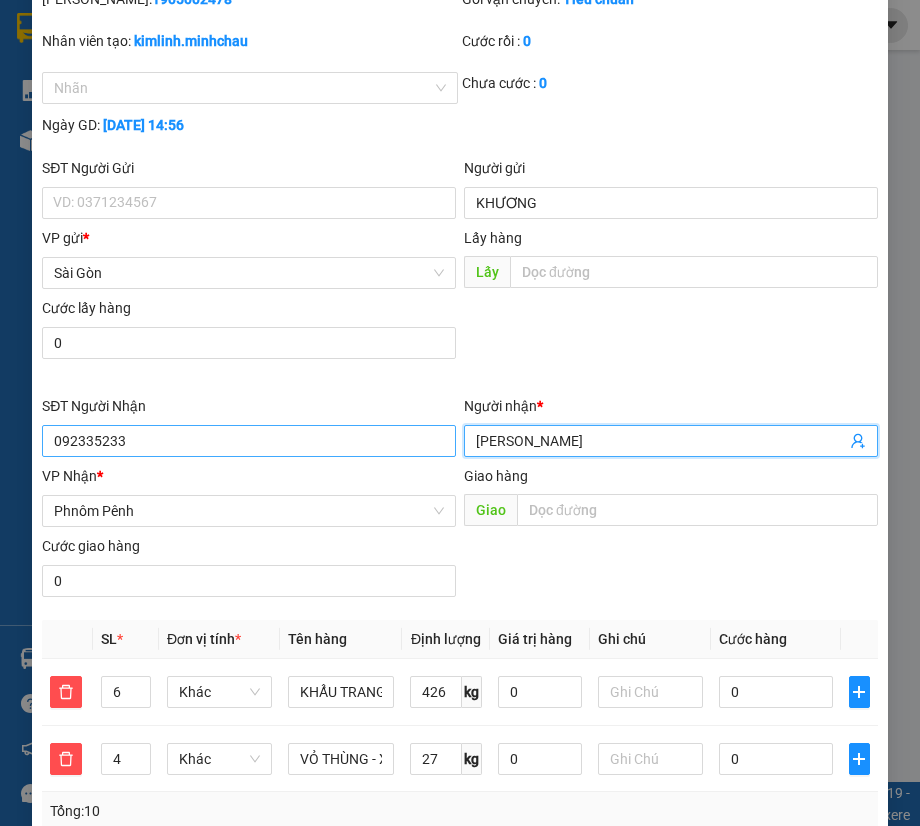 drag, startPoint x: 568, startPoint y: 433, endPoint x: 445, endPoint y: 437, distance: 123.065025 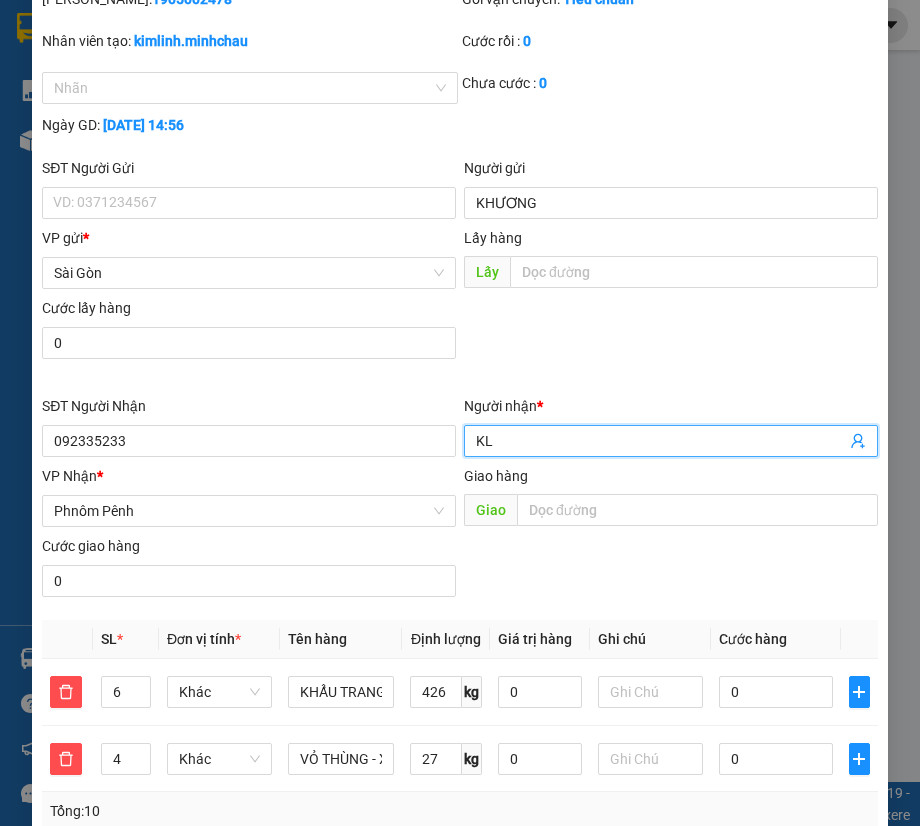 type on "KL" 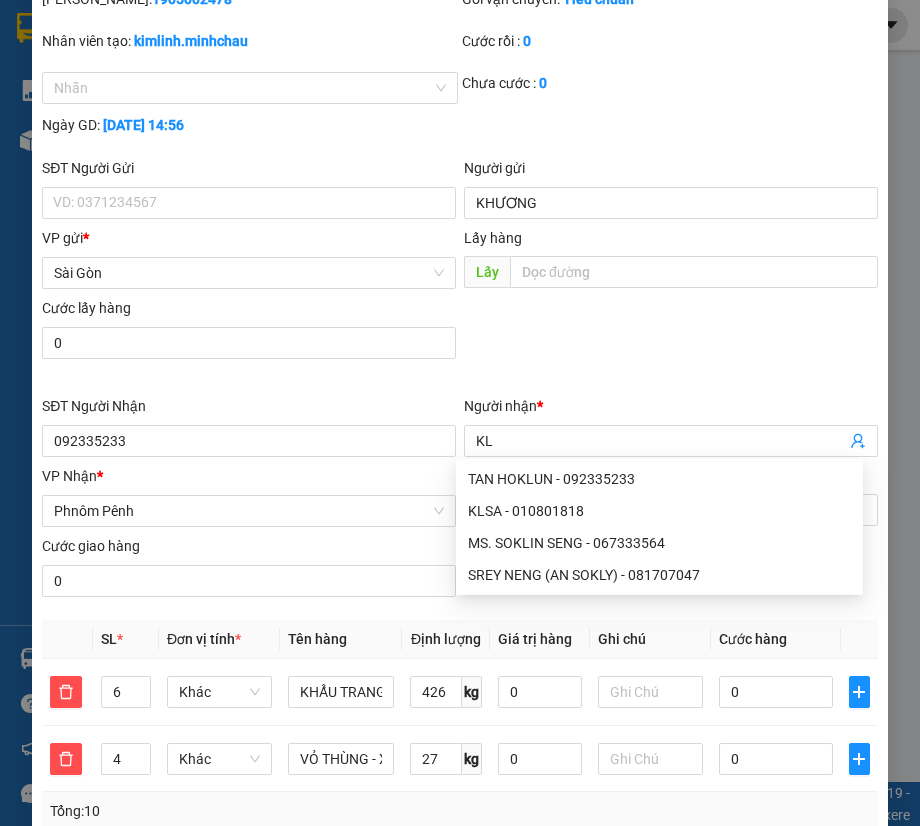 click on "Người nhận  *" at bounding box center [671, 406] 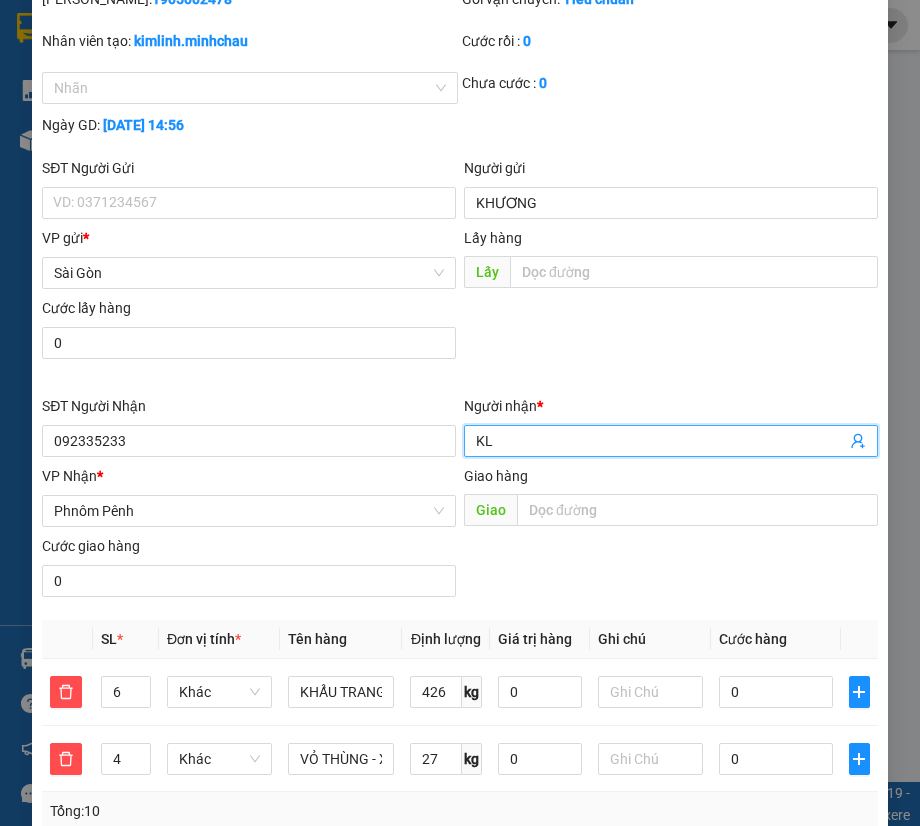 click on "KL" at bounding box center (661, 441) 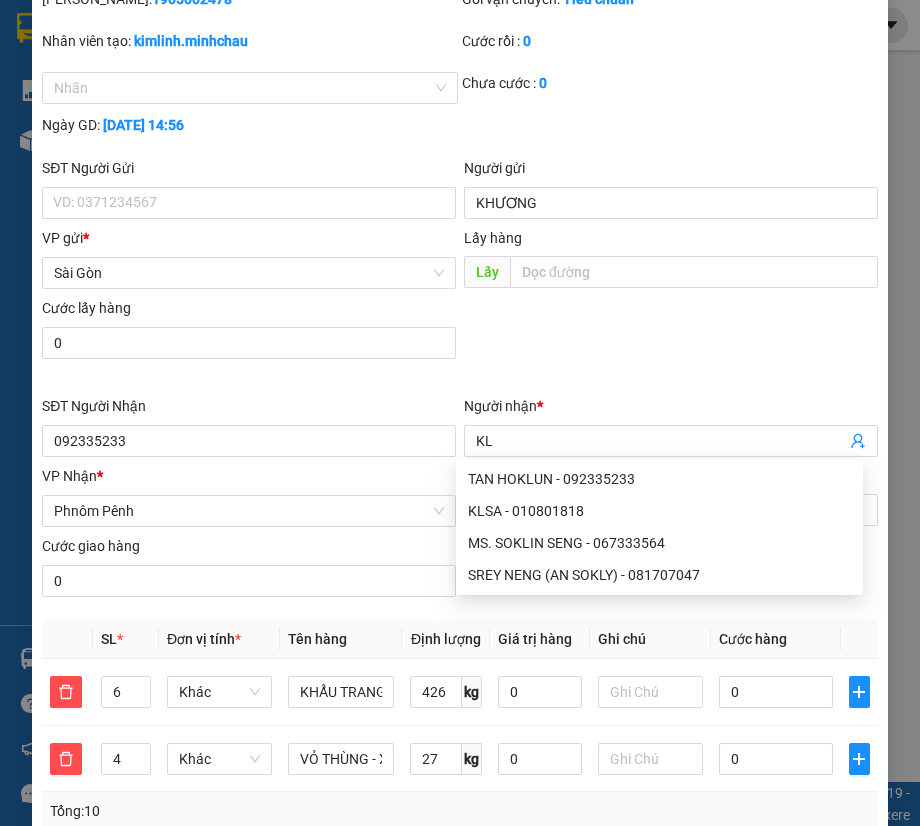 click on "SĐT Người Gửi VD: 0371234567 Người gửi KHƯƠNG VP gửi  * [PERSON_NAME] Lấy hàng Lấy Cước lấy hàng 0" at bounding box center (460, 262) 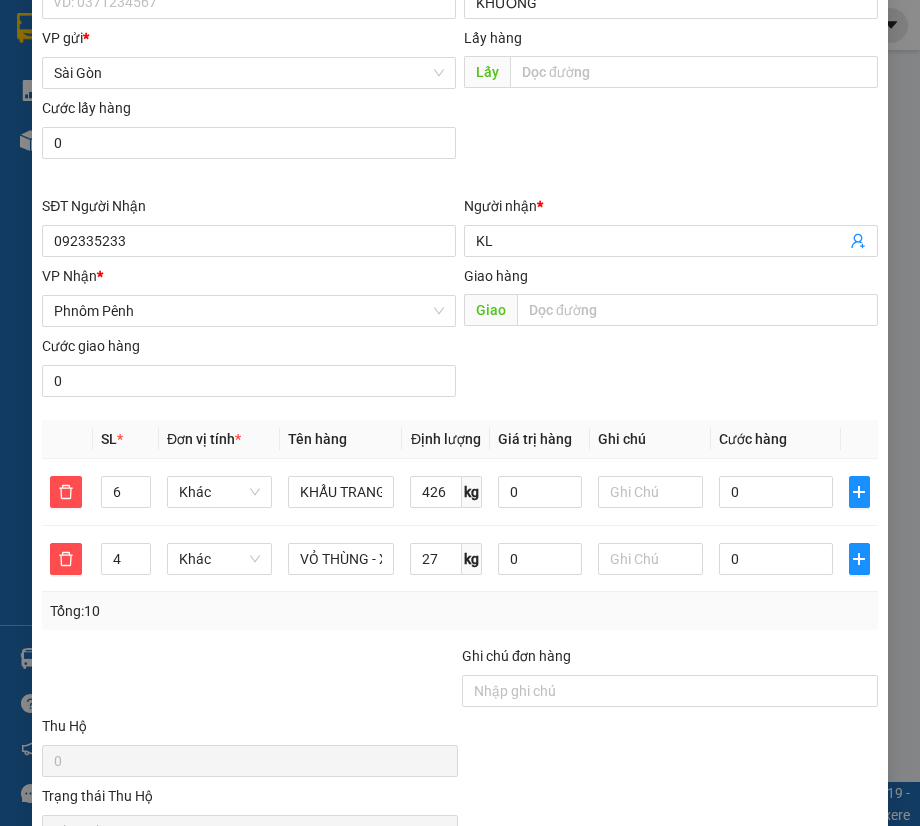 scroll, scrollTop: 284, scrollLeft: 0, axis: vertical 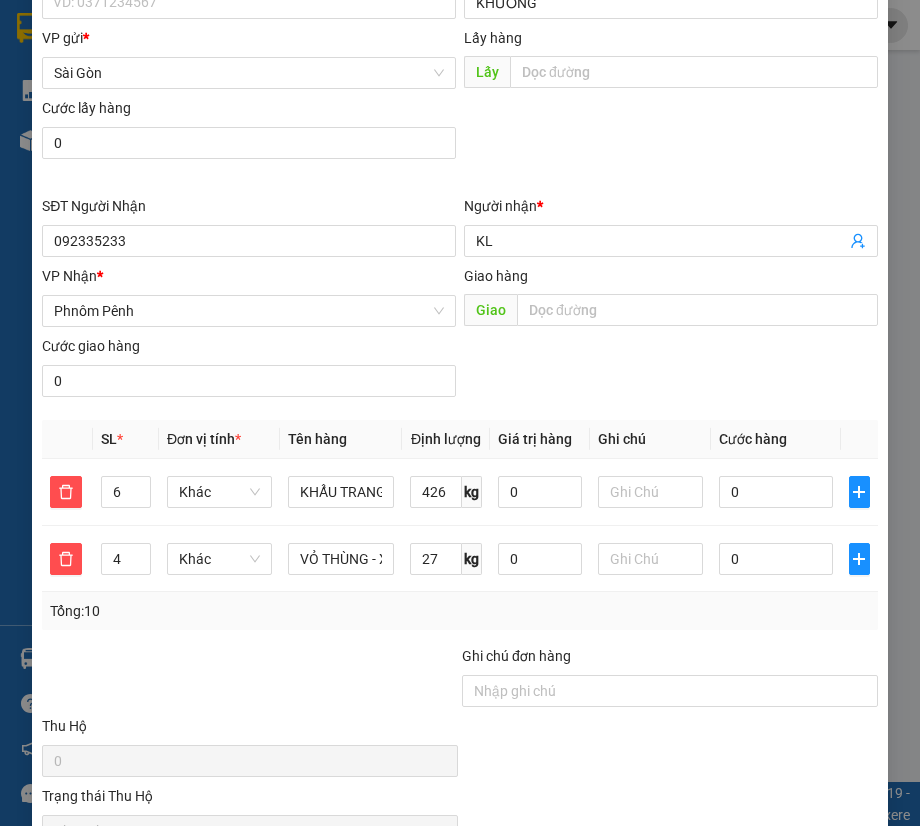 click at bounding box center (460, 185) 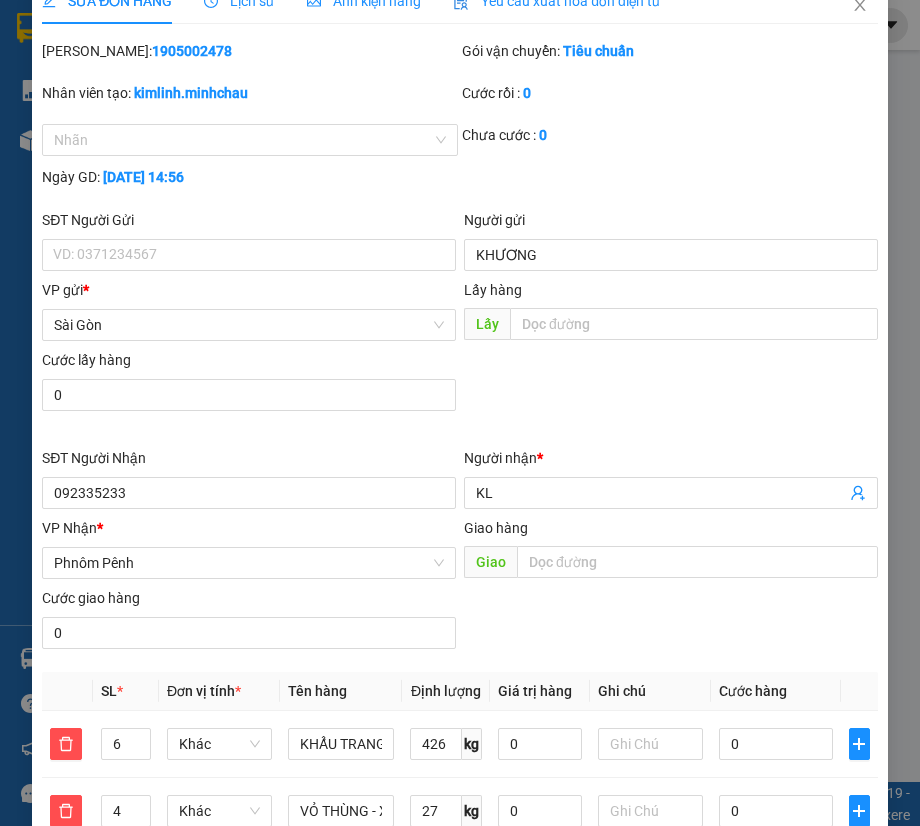 scroll, scrollTop: 0, scrollLeft: 0, axis: both 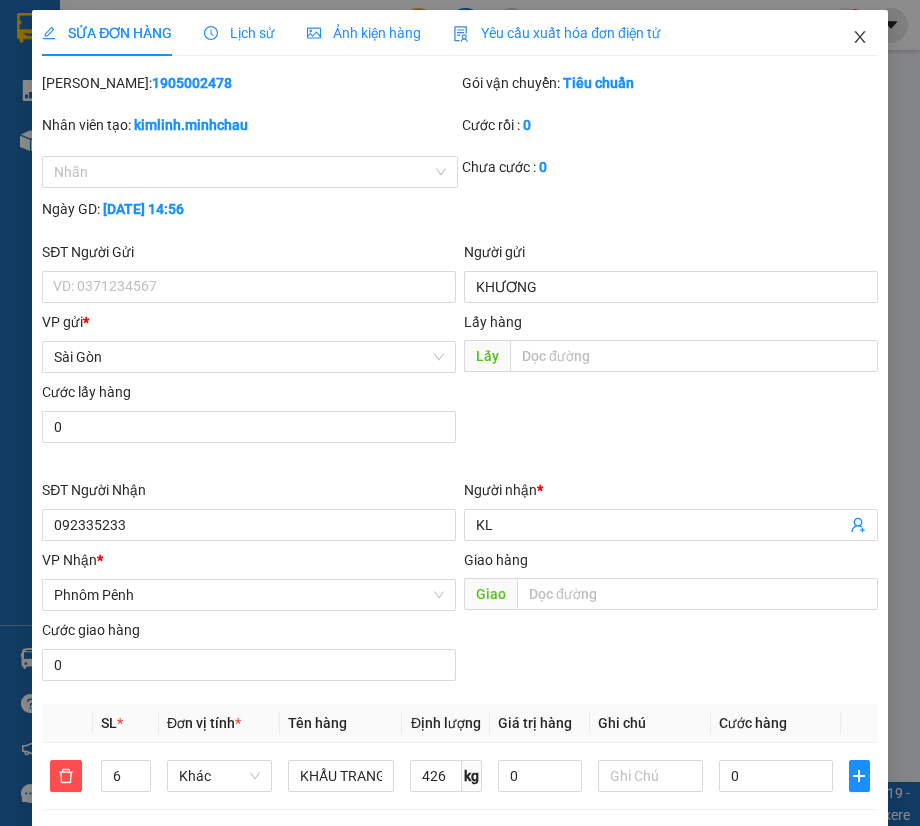 click 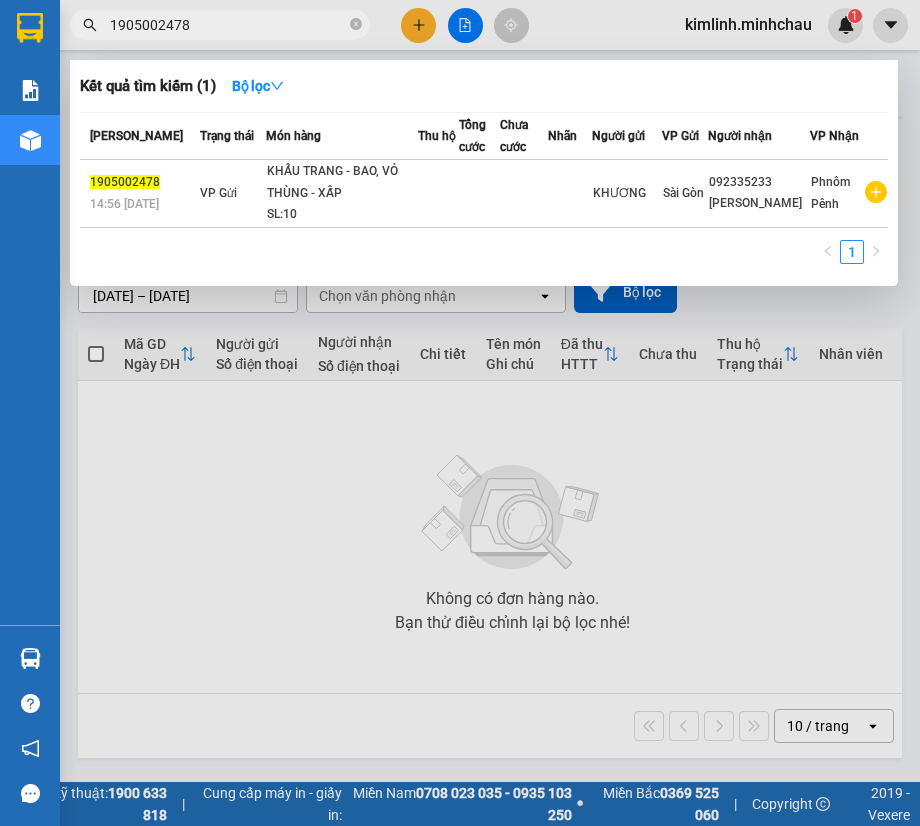 click on "1905002478" at bounding box center (228, 25) 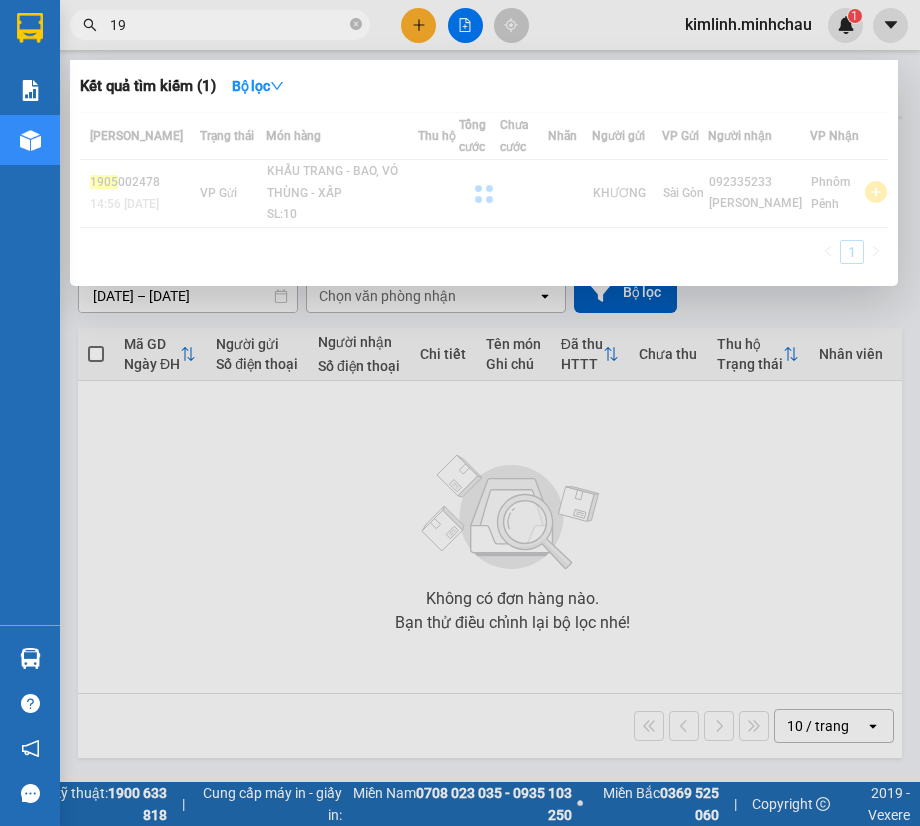 type on "1" 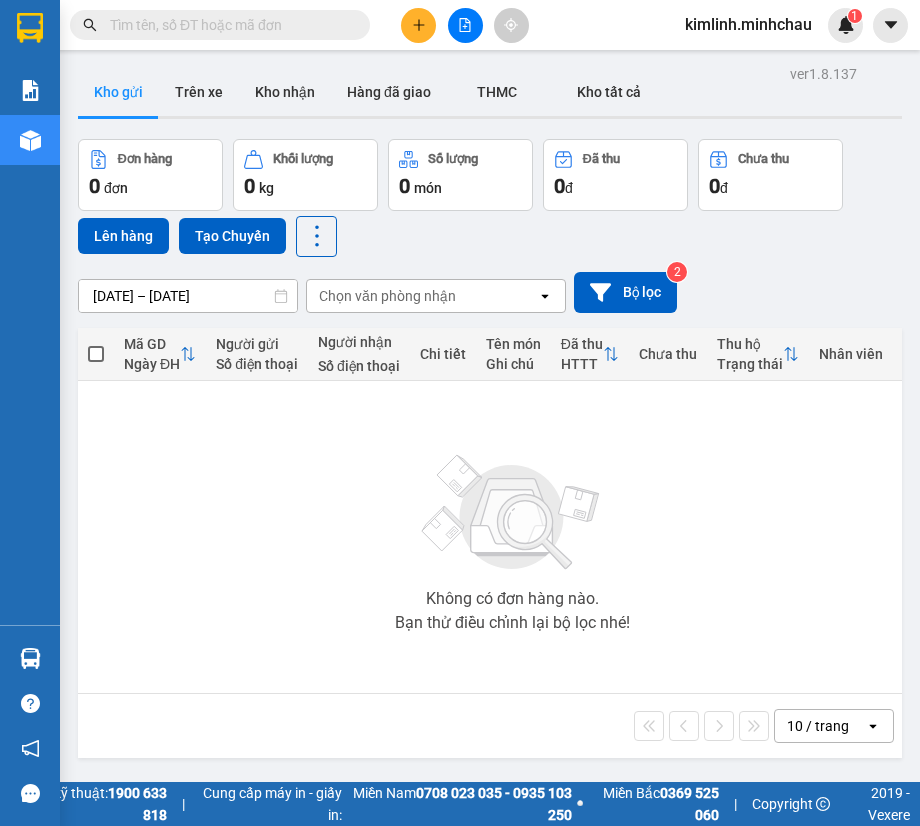 paste on "2005005931" 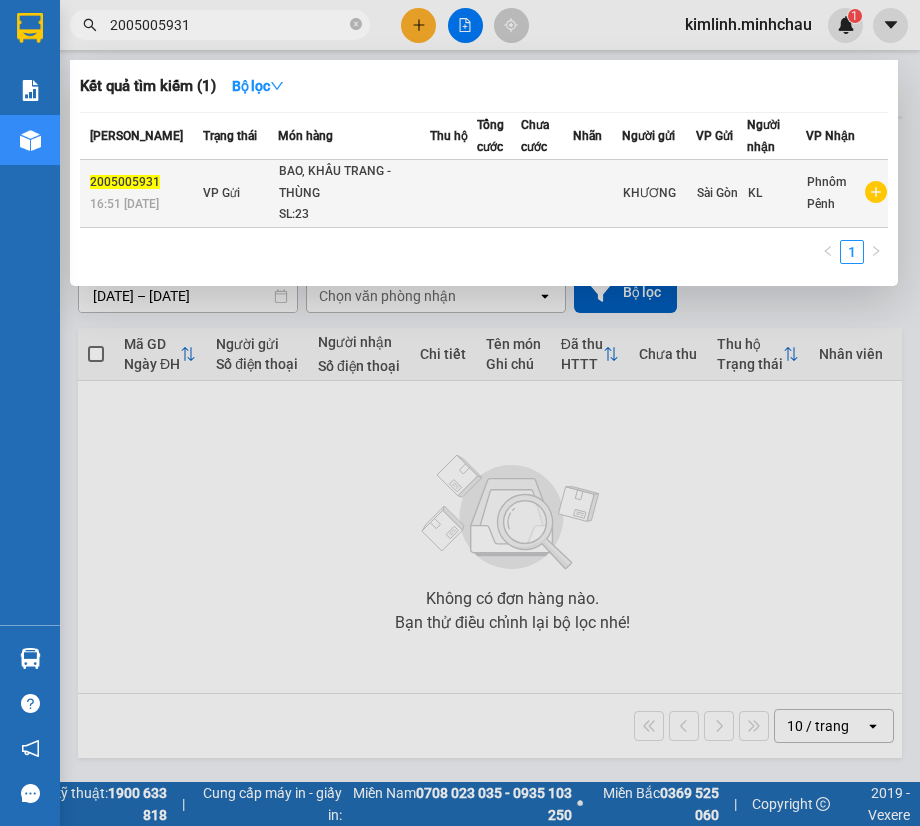 type on "2005005931" 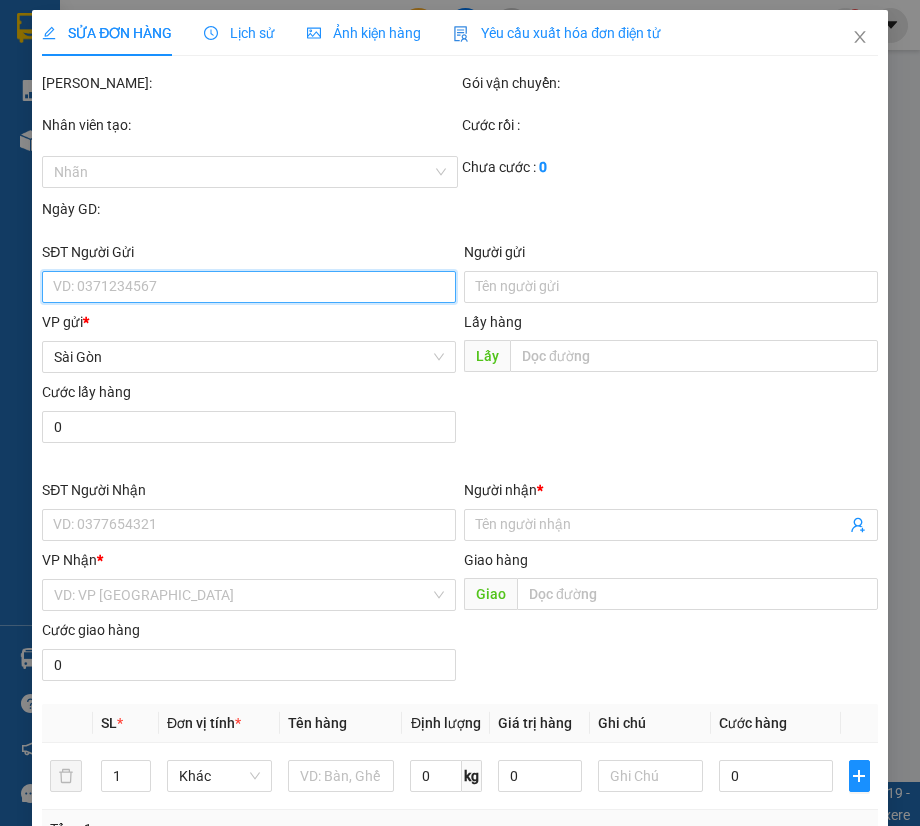 scroll, scrollTop: 384, scrollLeft: 0, axis: vertical 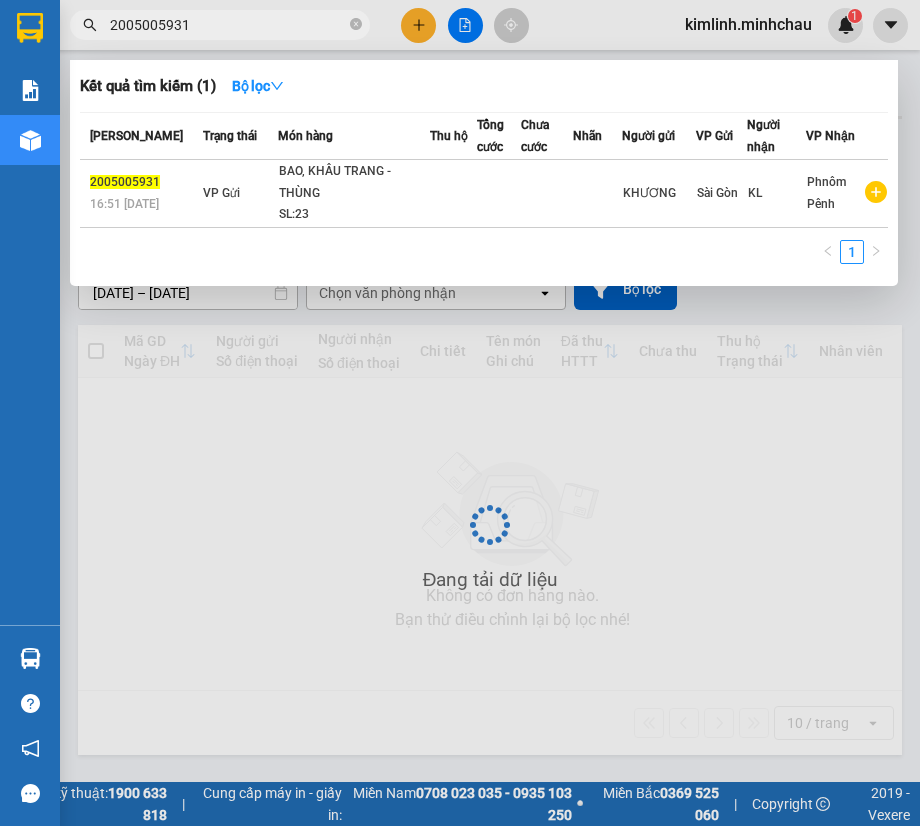 click on "2005005931" at bounding box center (228, 25) 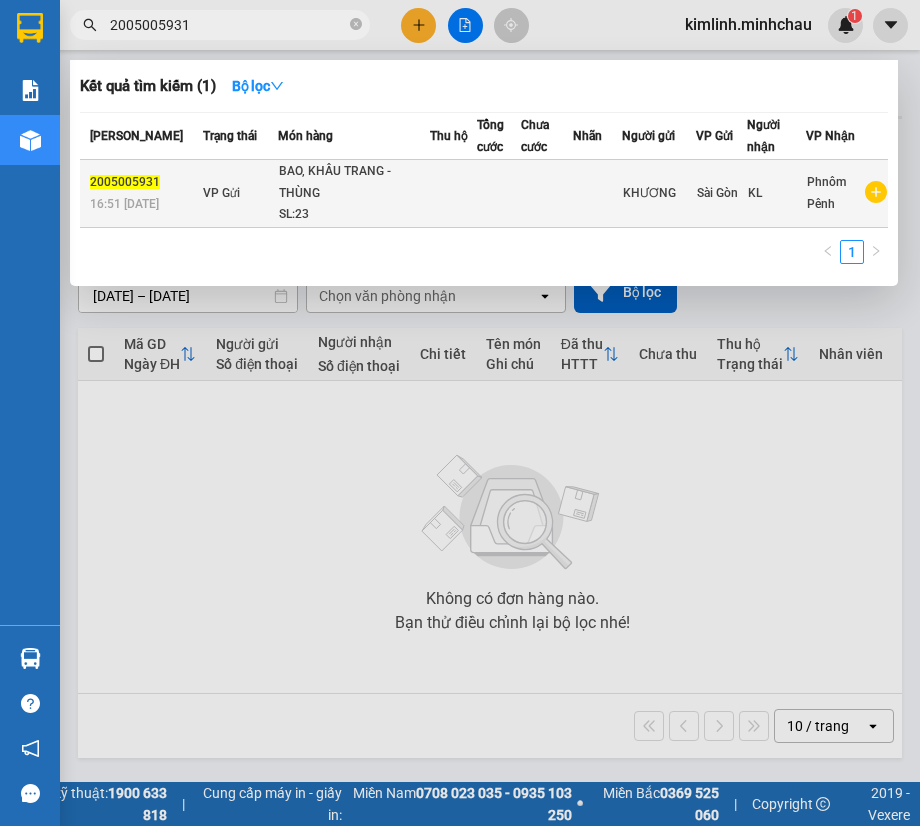 click on "BAO, KHẦU TRANG - THÙNG" at bounding box center [354, 182] 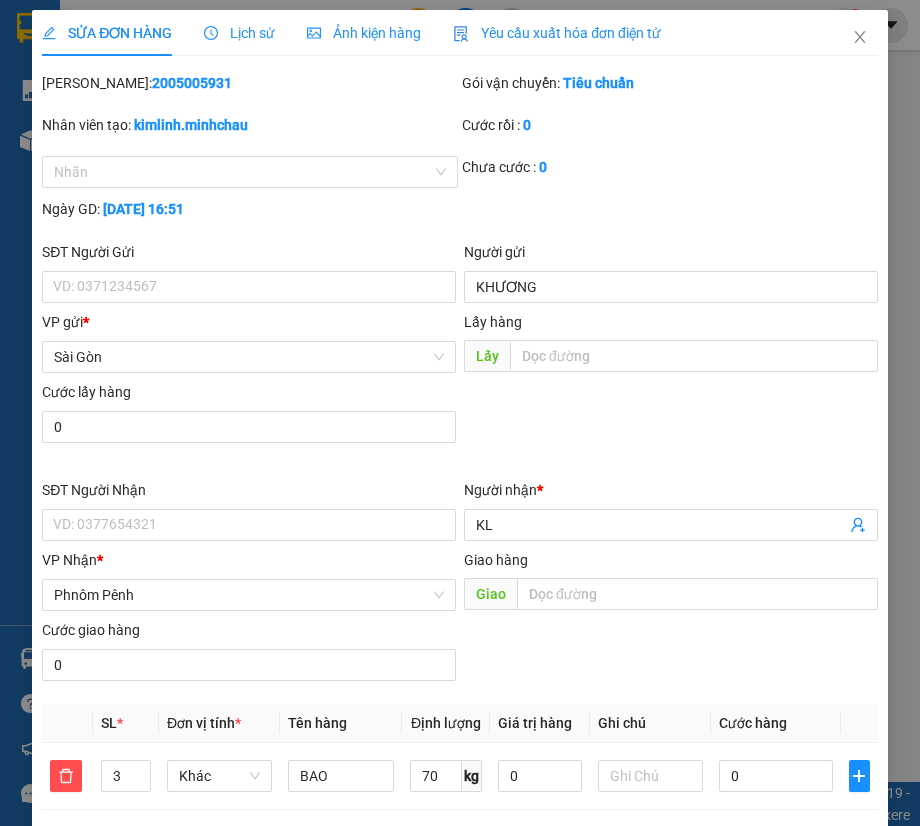 type on "KHƯƠNG" 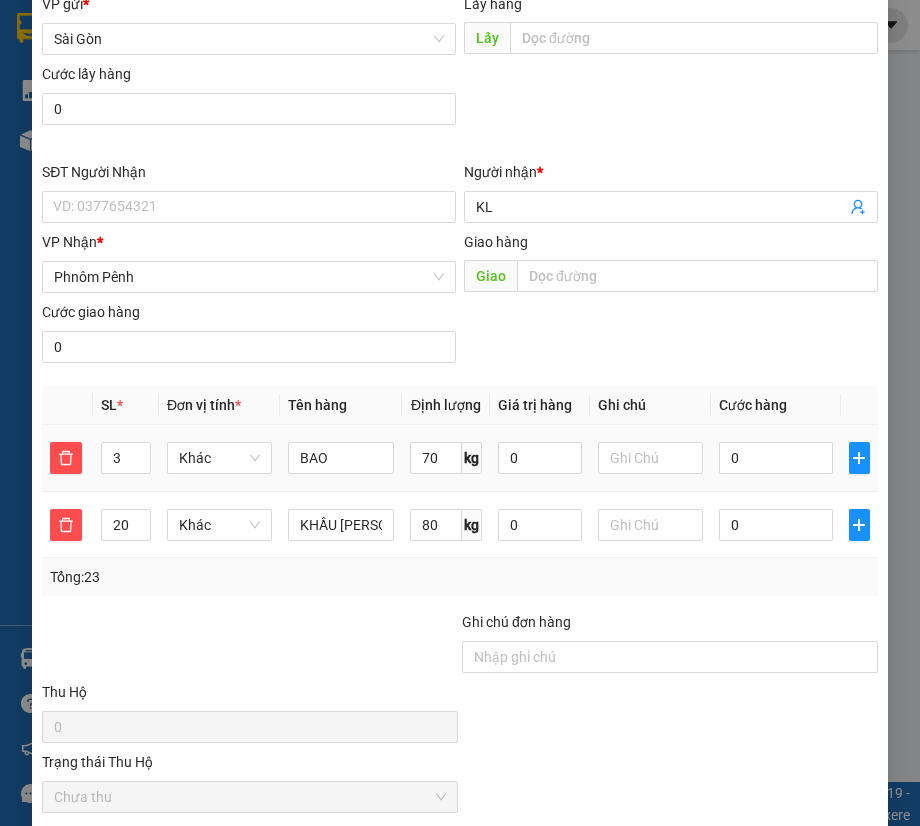 scroll, scrollTop: 323, scrollLeft: 0, axis: vertical 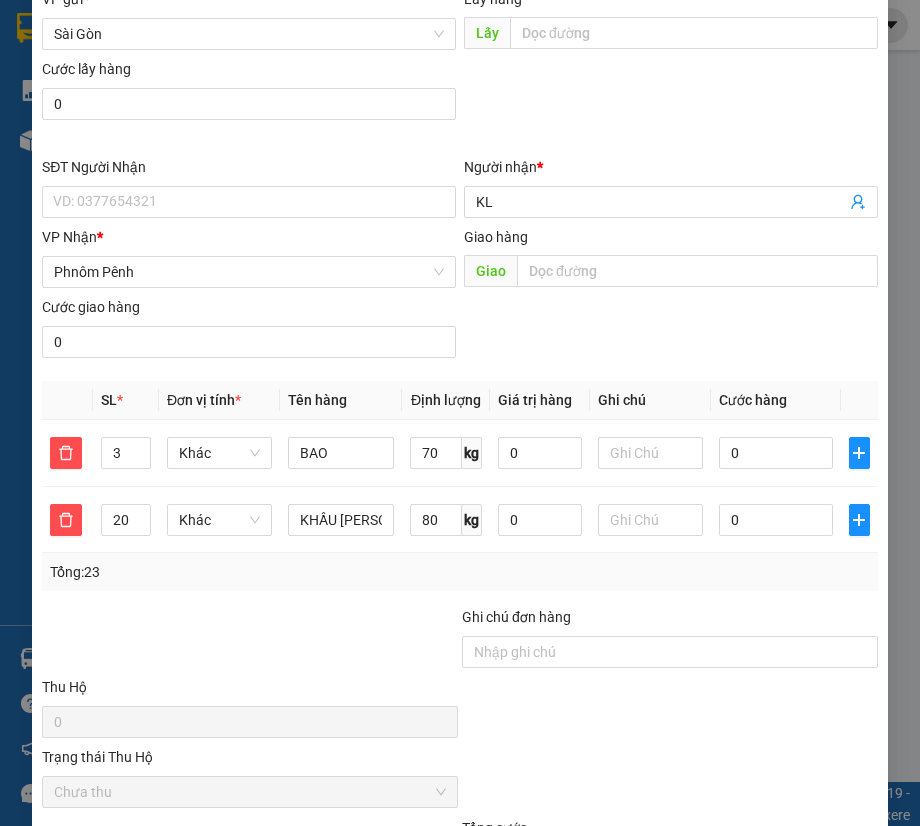 click on "SĐT Người Nhận" at bounding box center (249, 167) 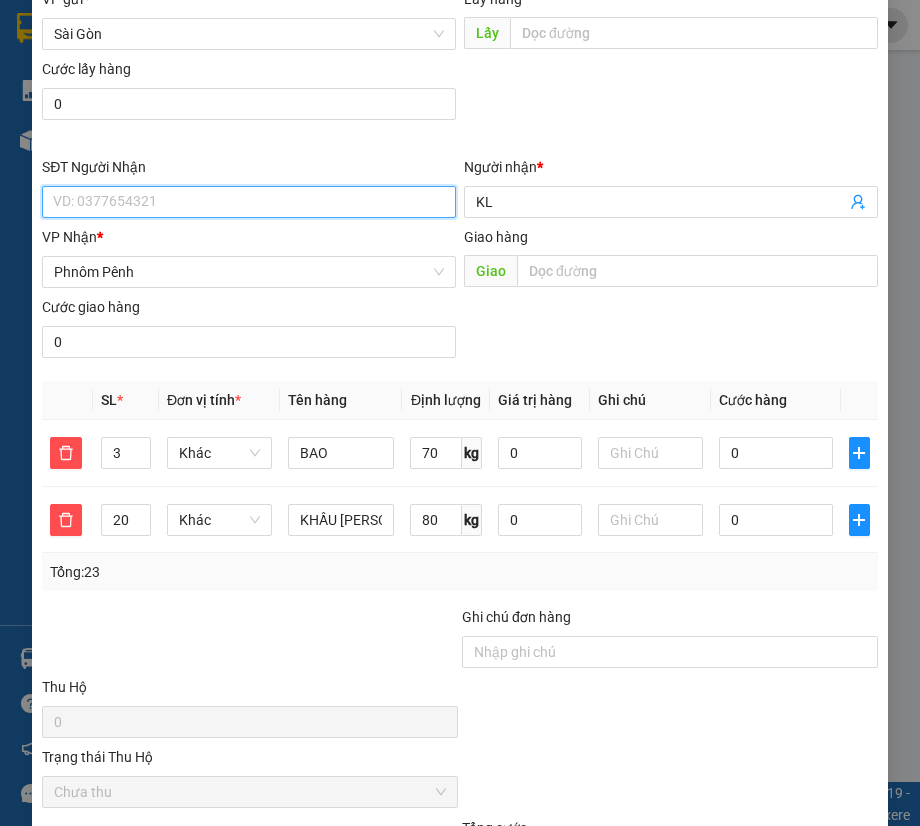 click on "SĐT Người Nhận" at bounding box center (249, 202) 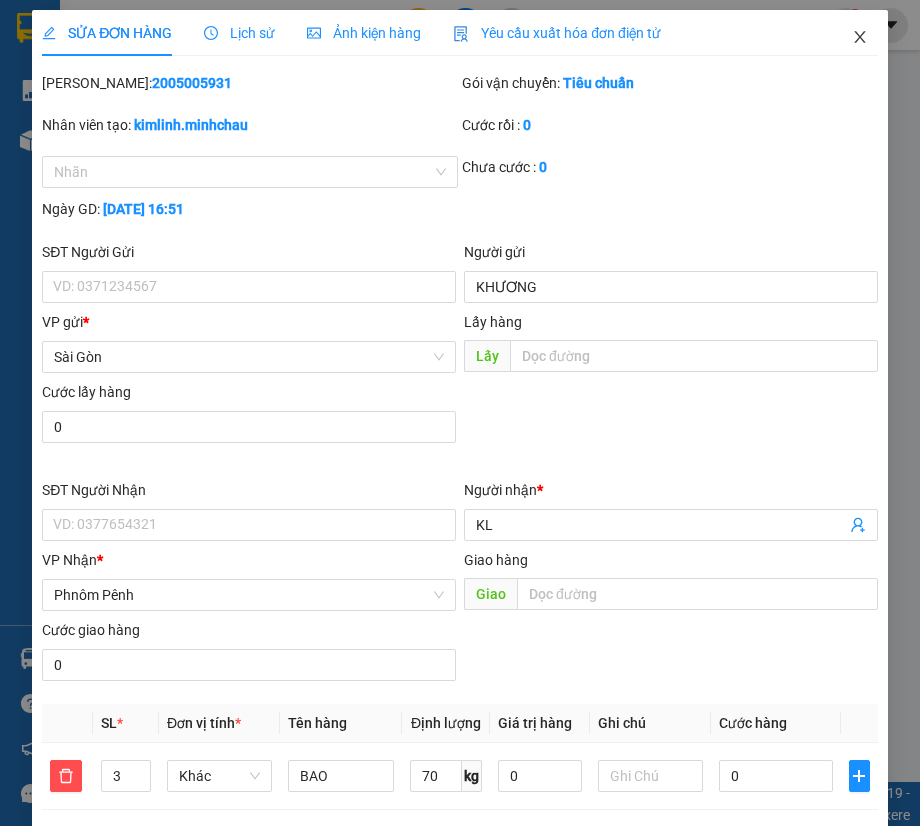 click 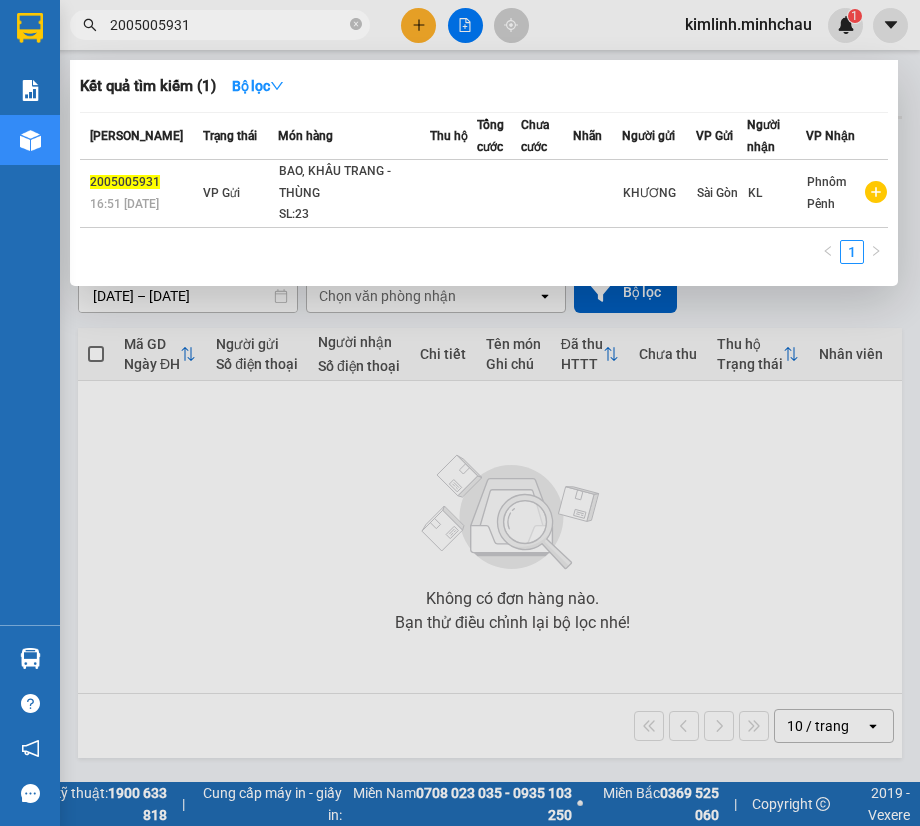 drag, startPoint x: 209, startPoint y: 23, endPoint x: -1, endPoint y: 45, distance: 211.14923 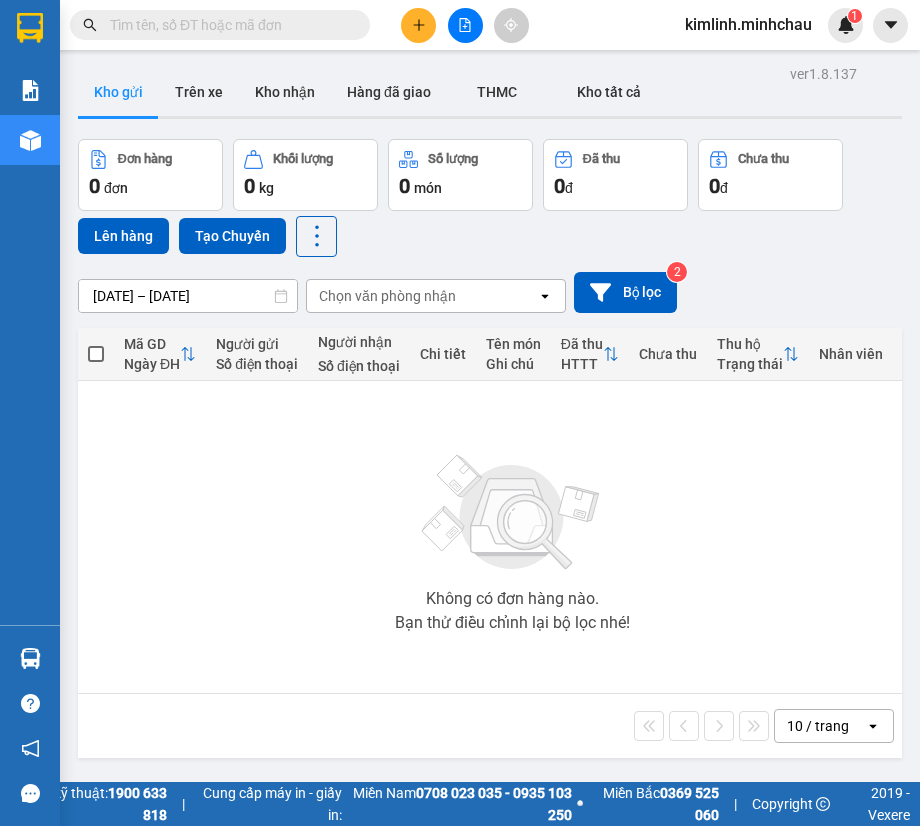 paste on "2505016010" 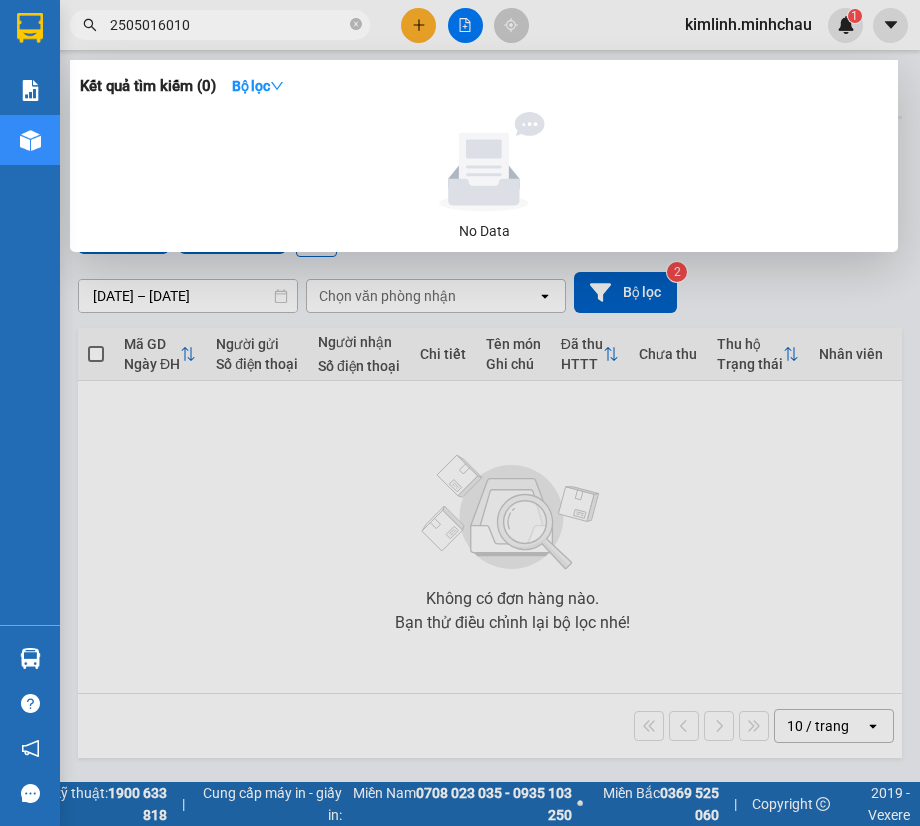 click on "2505016010" at bounding box center [228, 25] 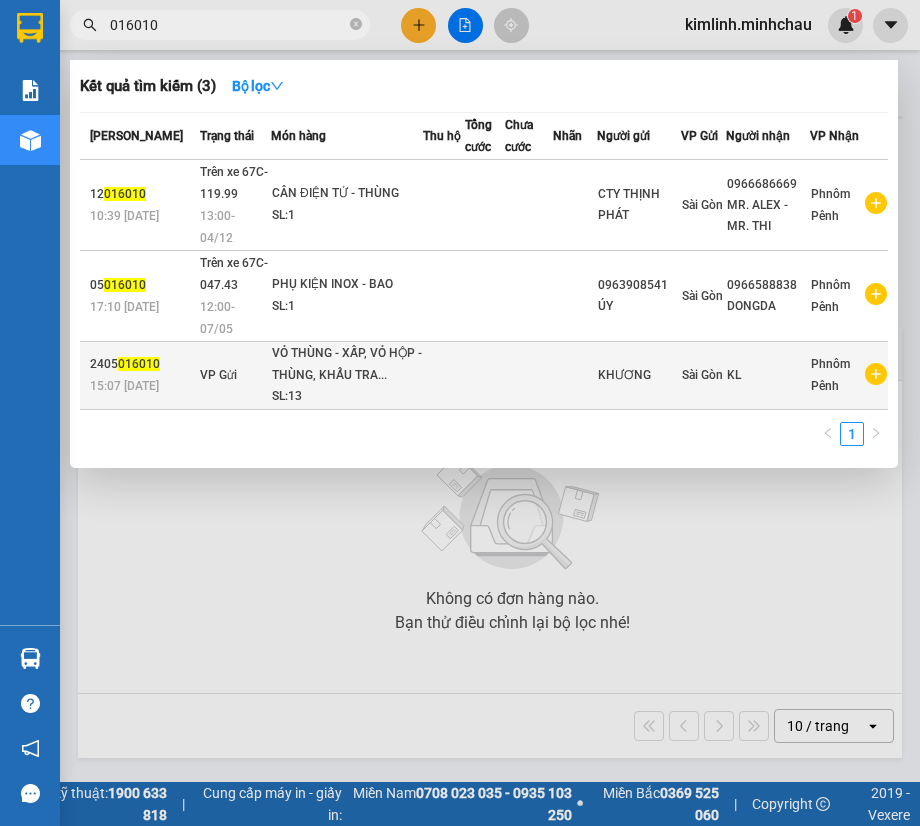 type on "016010" 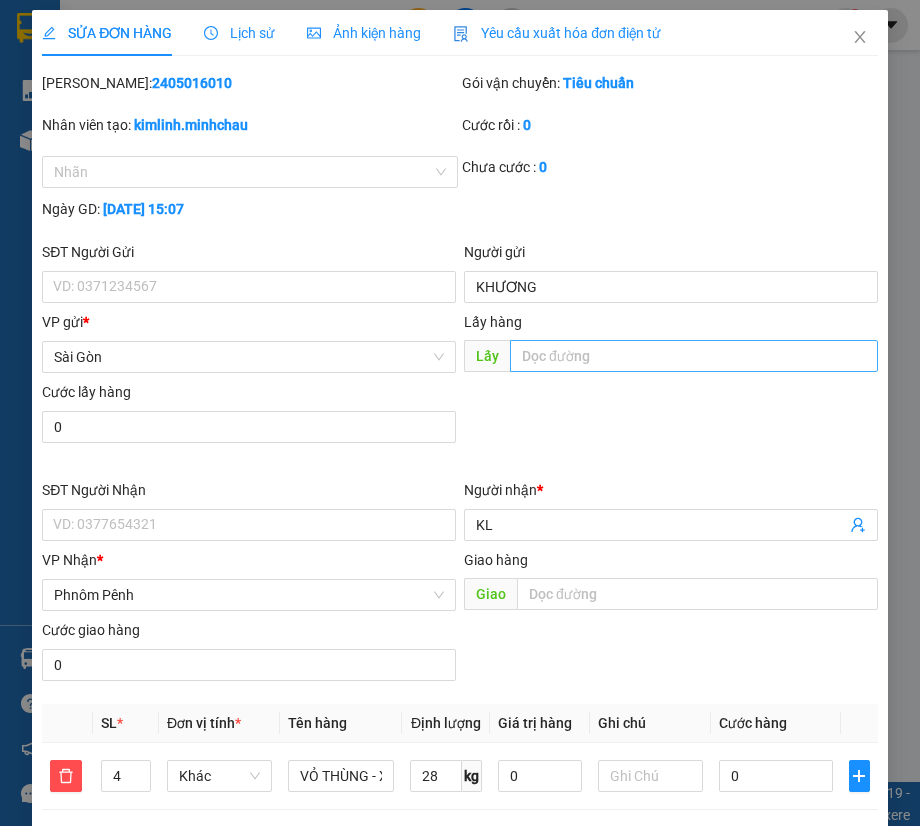 type on "KHƯƠNG" 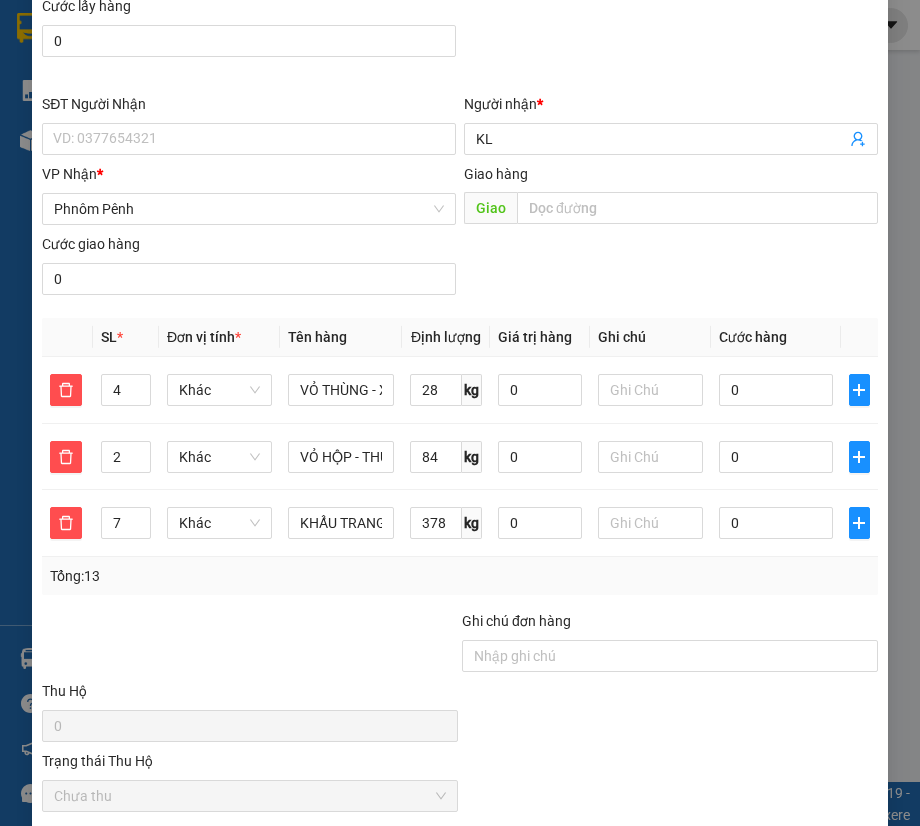 scroll, scrollTop: 0, scrollLeft: 0, axis: both 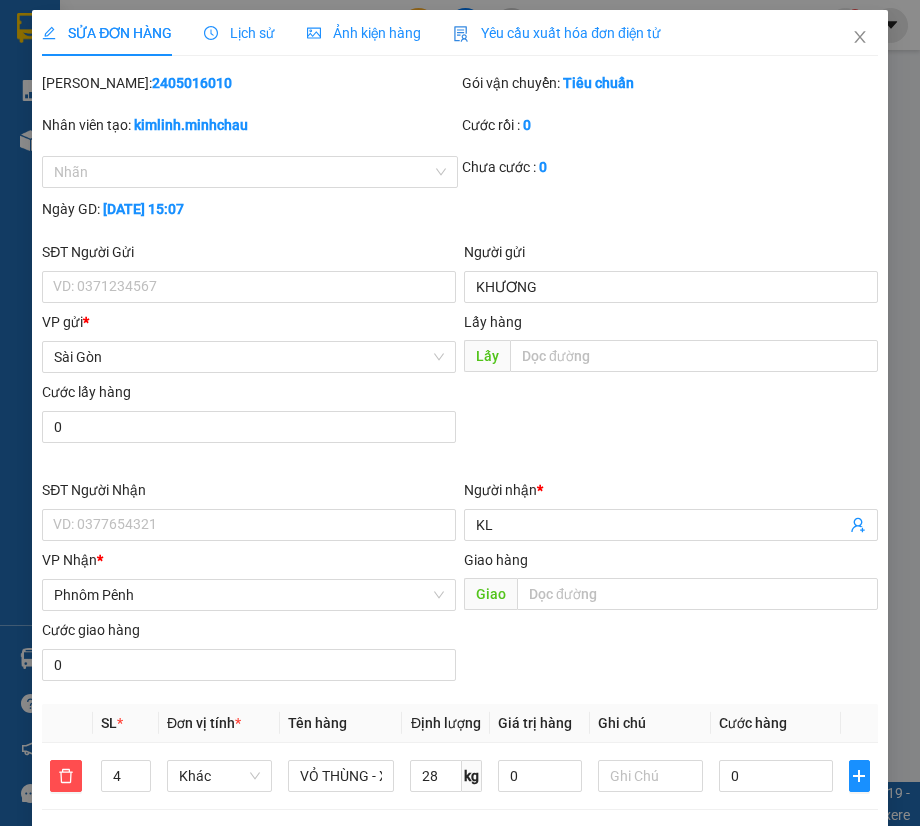 click on "SỬA ĐƠN HÀNG Lịch sử Ảnh kiện hàng Yêu cầu xuất hóa đơn điện tử" at bounding box center (460, 33) 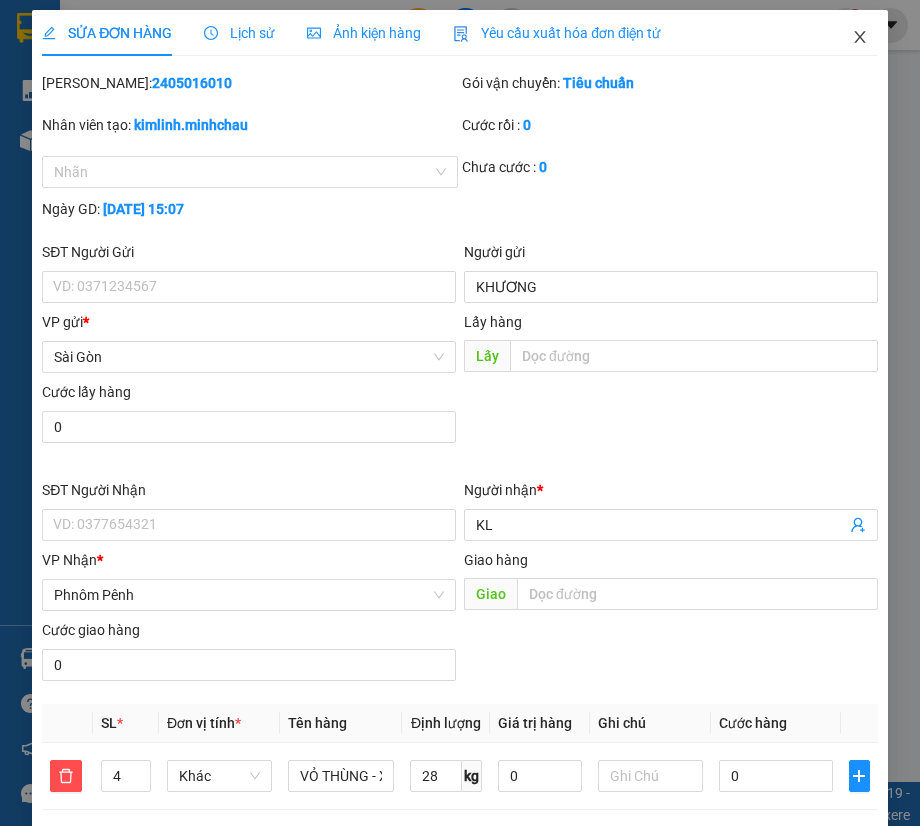 click 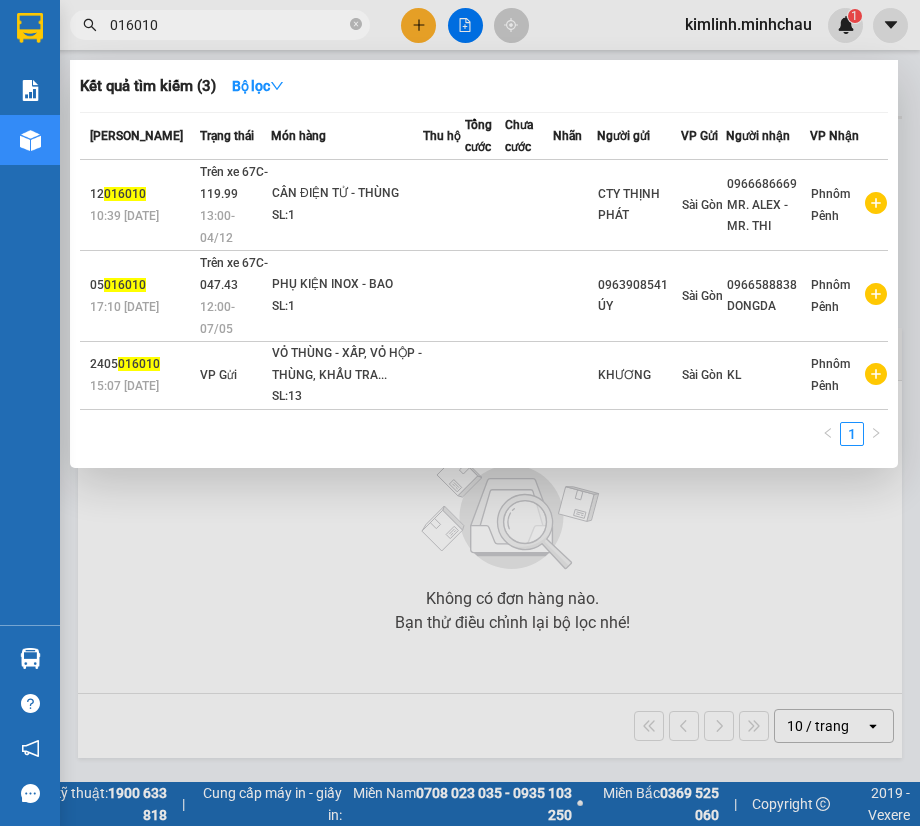 click on "016010" at bounding box center [228, 25] 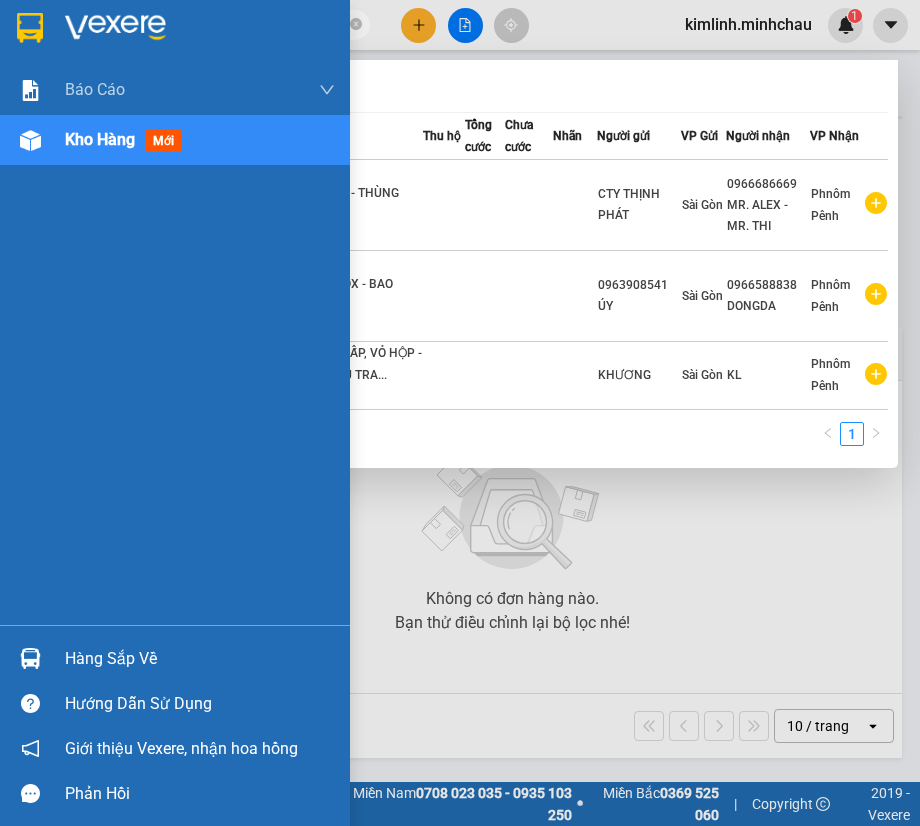 drag, startPoint x: 235, startPoint y: 14, endPoint x: 36, endPoint y: 18, distance: 199.04019 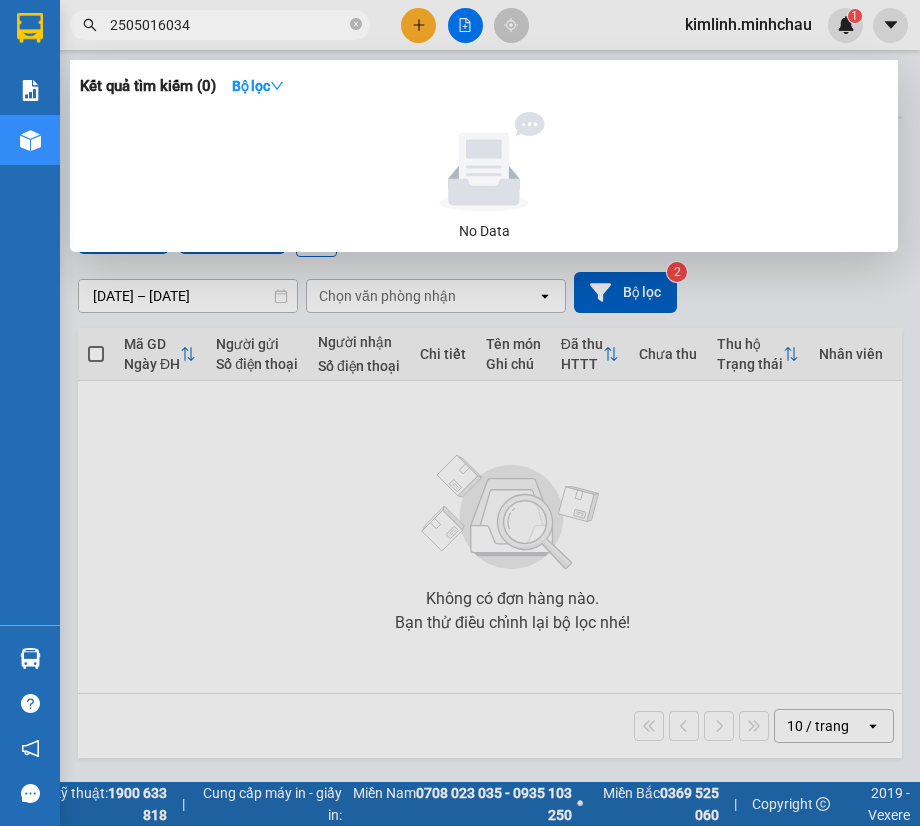 click on "2505016034" at bounding box center [228, 25] 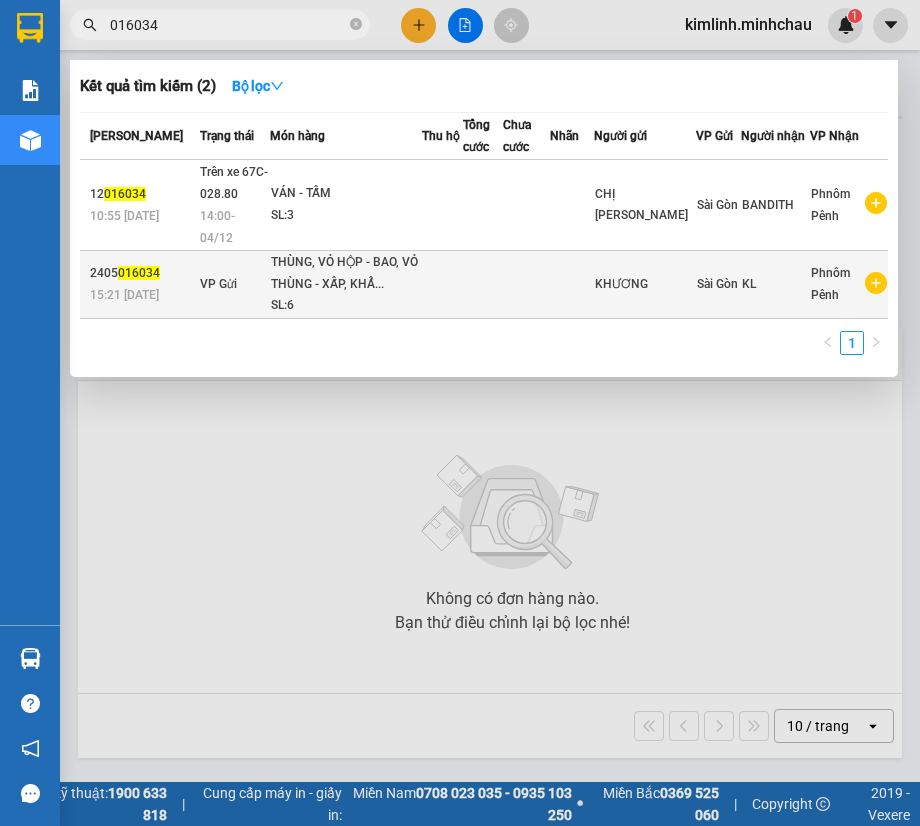 type on "016034" 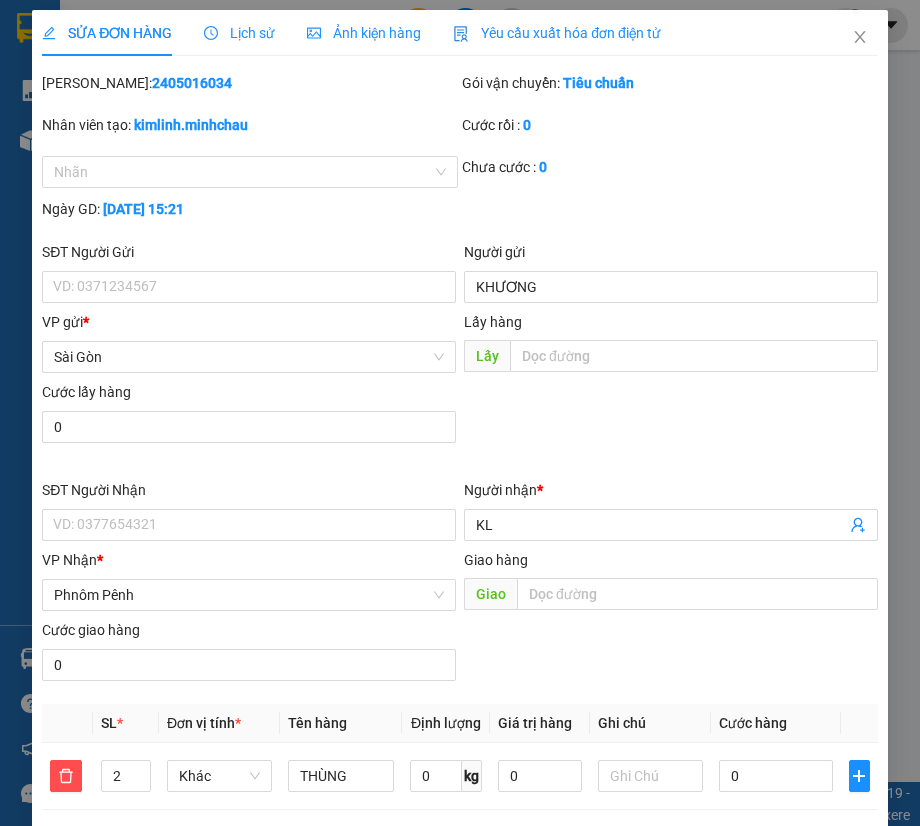 type on "KHƯƠNG" 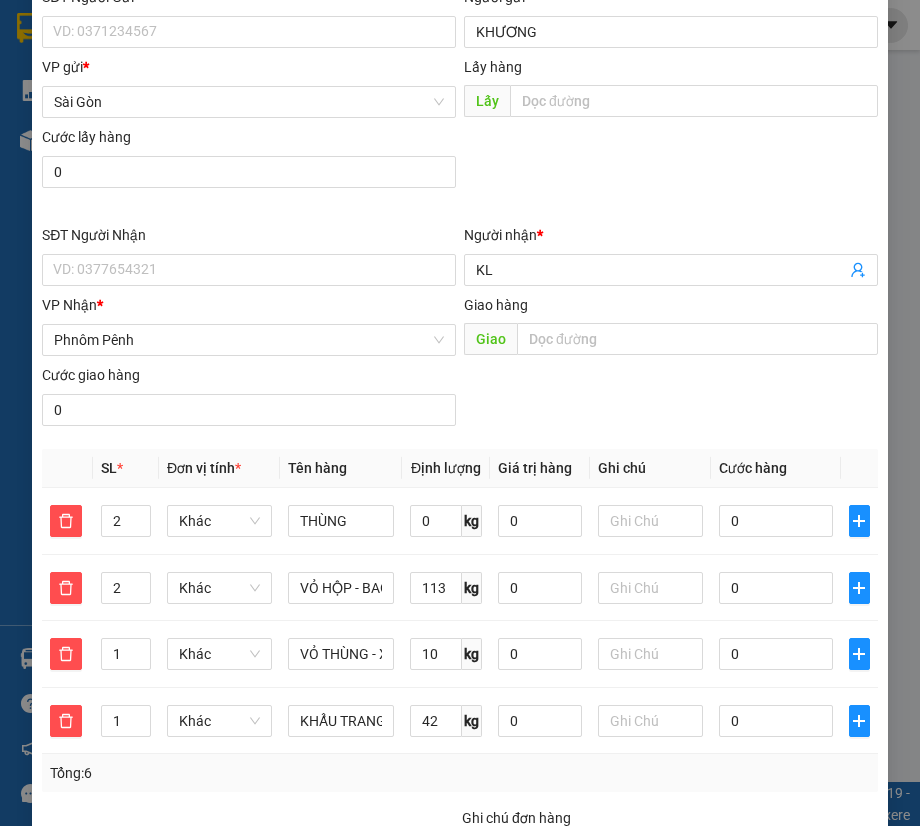 scroll, scrollTop: 263, scrollLeft: 0, axis: vertical 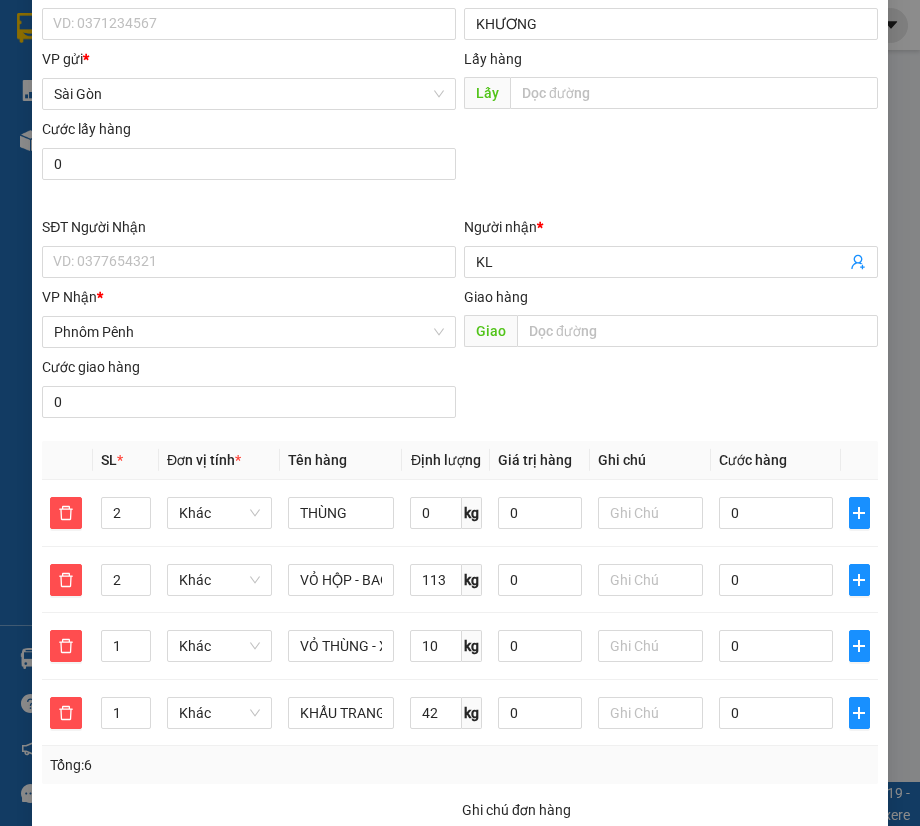 click on "SĐT Người Gửi VD: 0371234567 Người gửi KHƯƠNG VP gửi  * [PERSON_NAME] Lấy hàng Lấy Cước lấy hàng 0 SĐT Người Nhận VD: 0377654321 Người nhận  * KL VP Nhận  * Phnôm Pênh Giao hàng Giao Cước giao hàng 0" at bounding box center [460, 201] 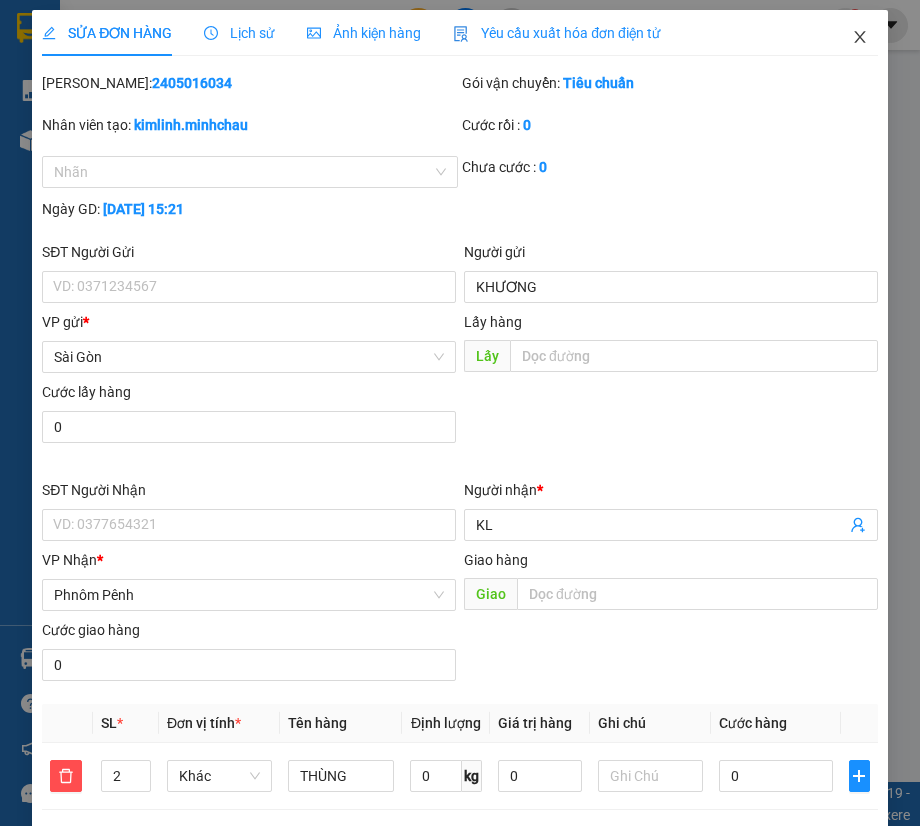 click 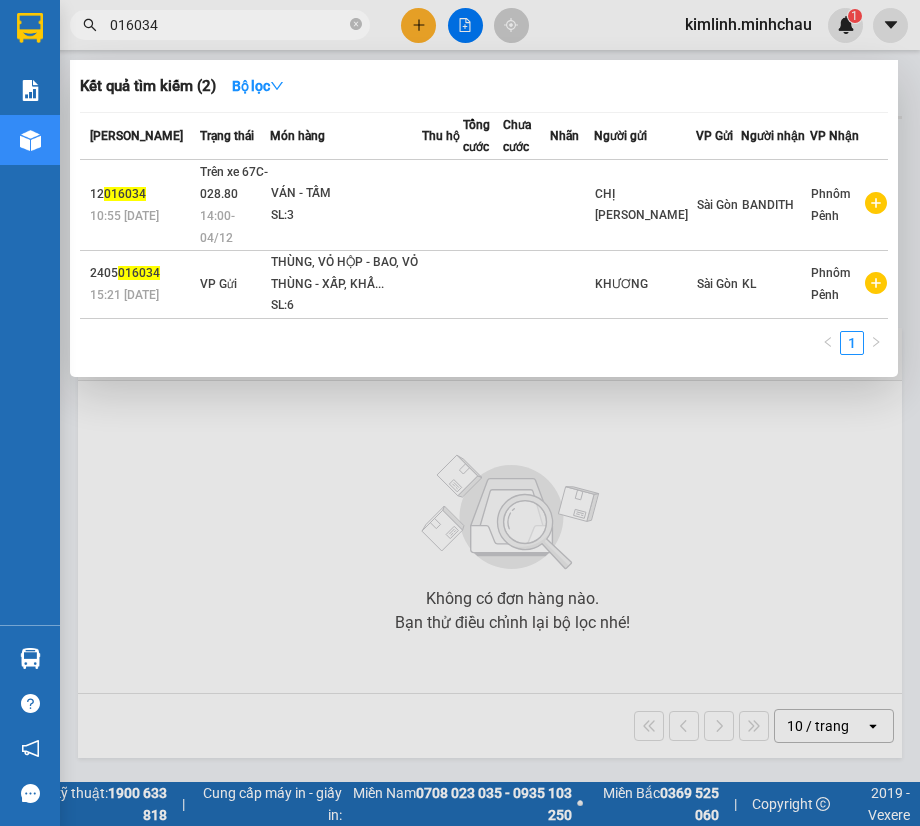 drag, startPoint x: 192, startPoint y: 24, endPoint x: -1, endPoint y: 25, distance: 193.0026 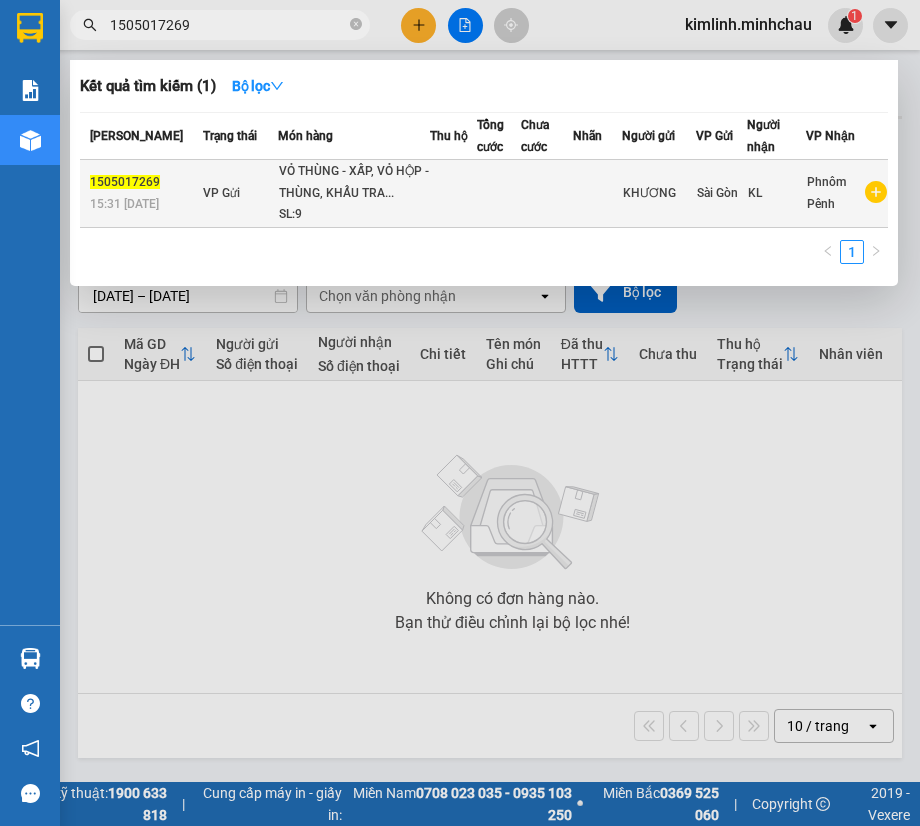 type on "1505017269" 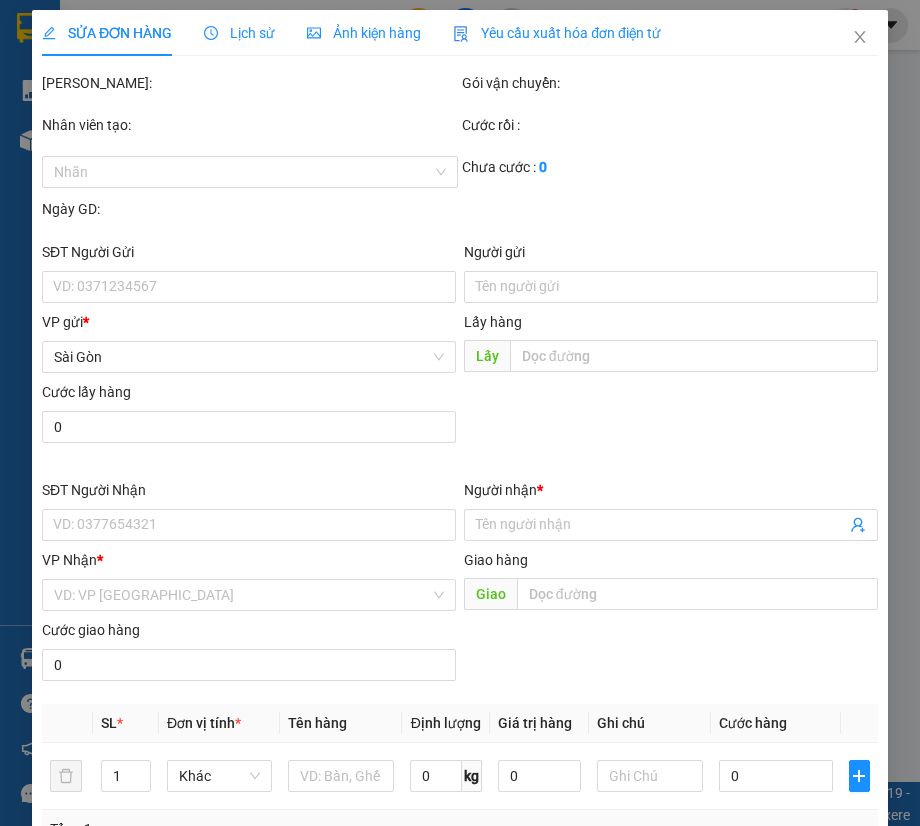type on "KHƯƠNG" 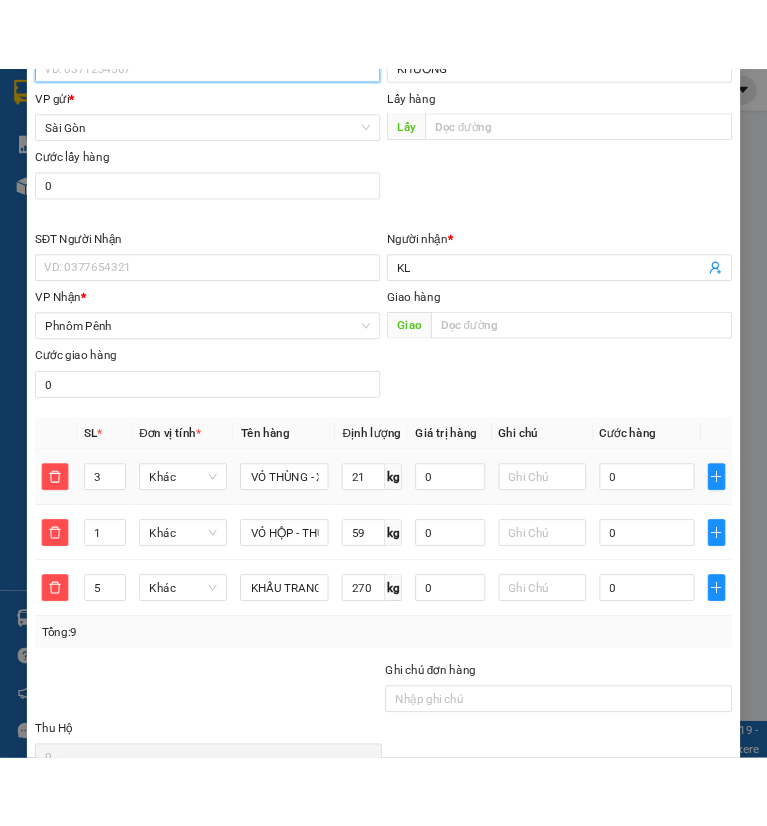 scroll, scrollTop: 288, scrollLeft: 0, axis: vertical 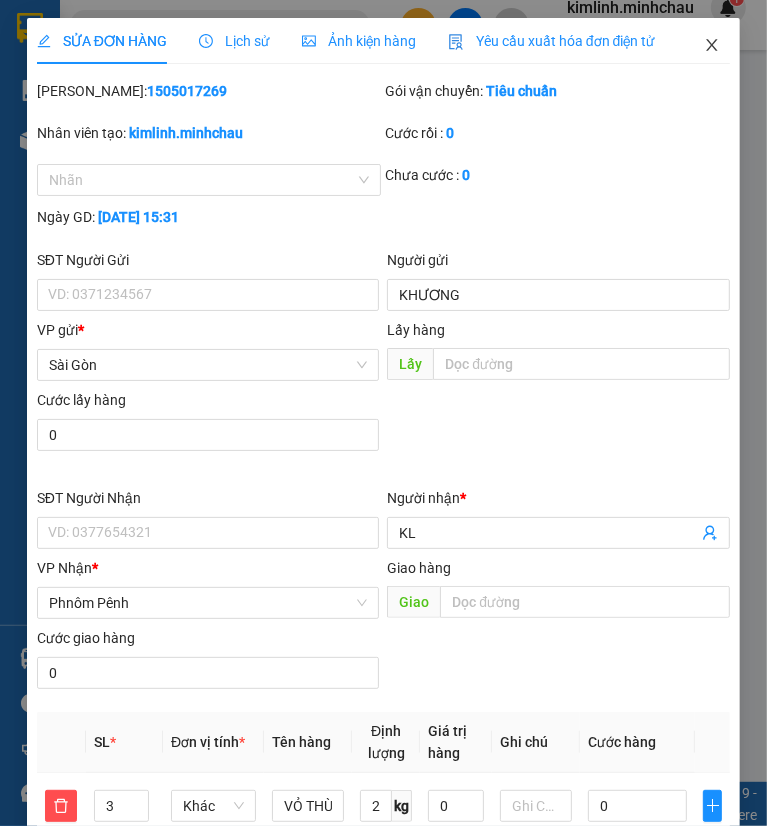 click 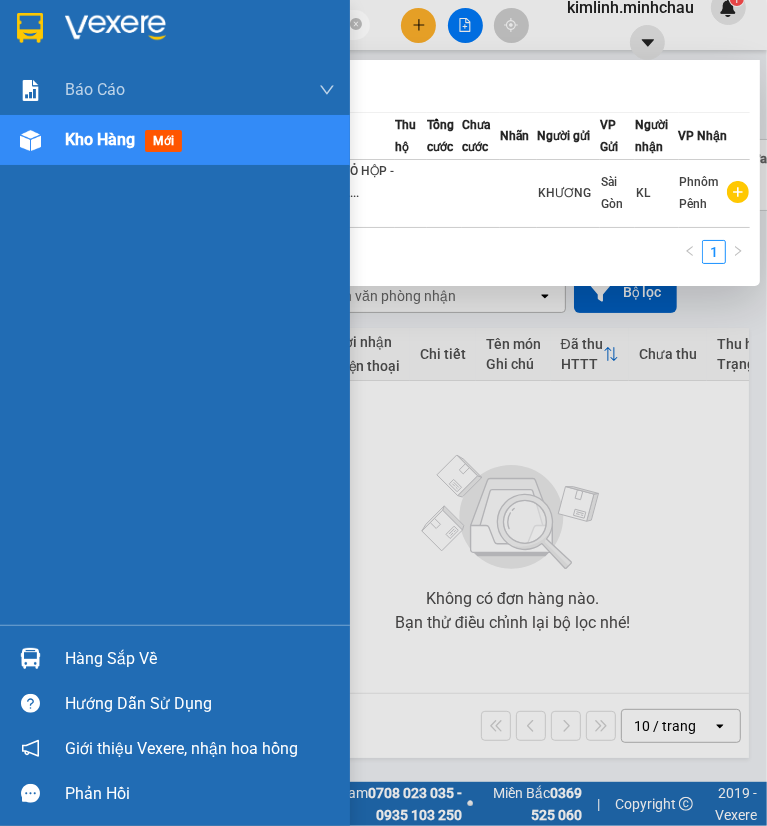 drag, startPoint x: 232, startPoint y: 17, endPoint x: -1, endPoint y: 25, distance: 233.1373 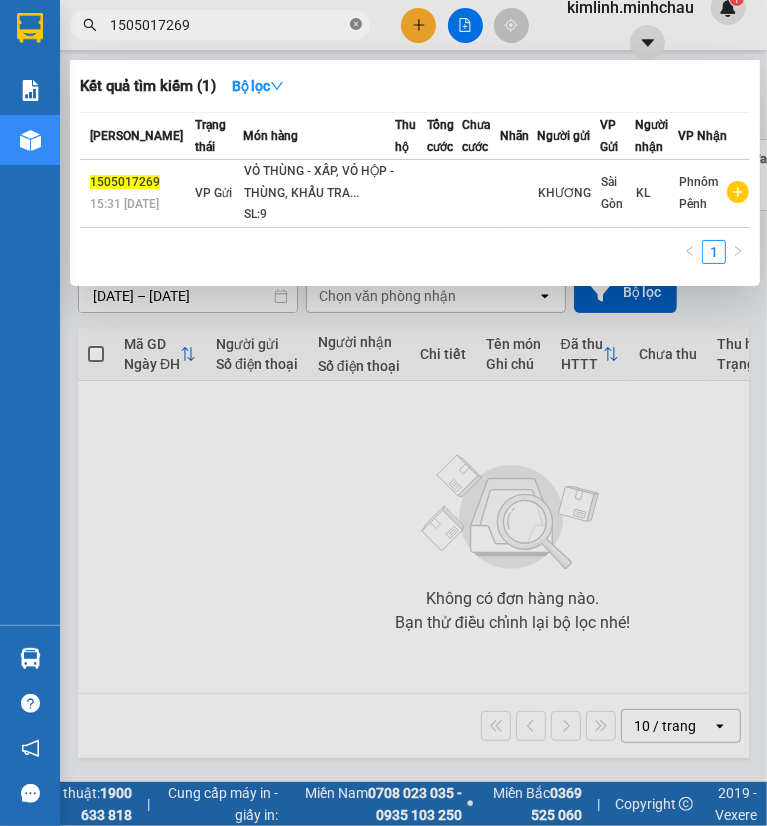 click 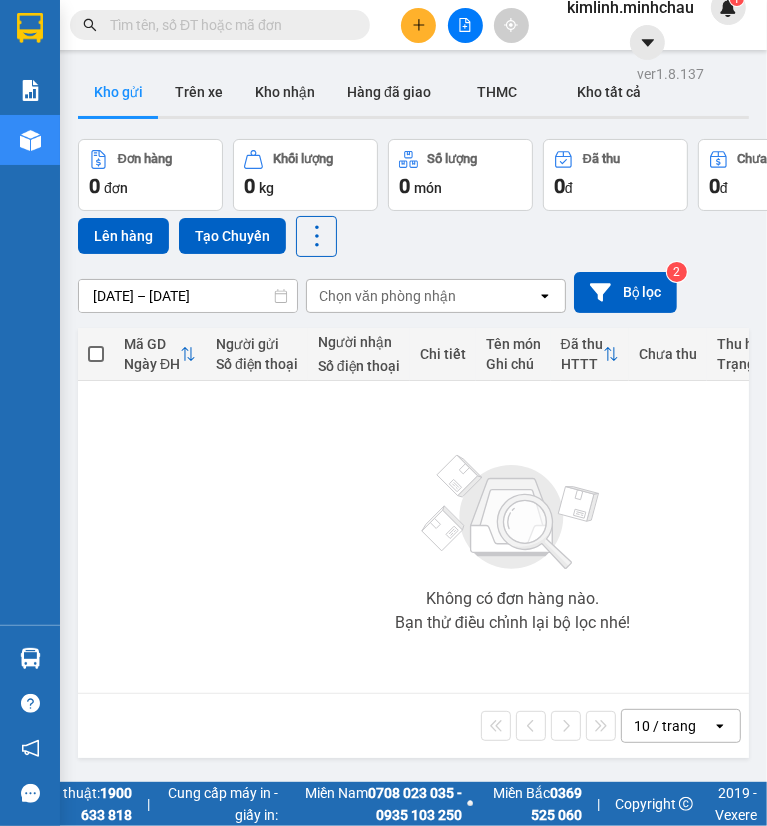 click at bounding box center [228, 25] 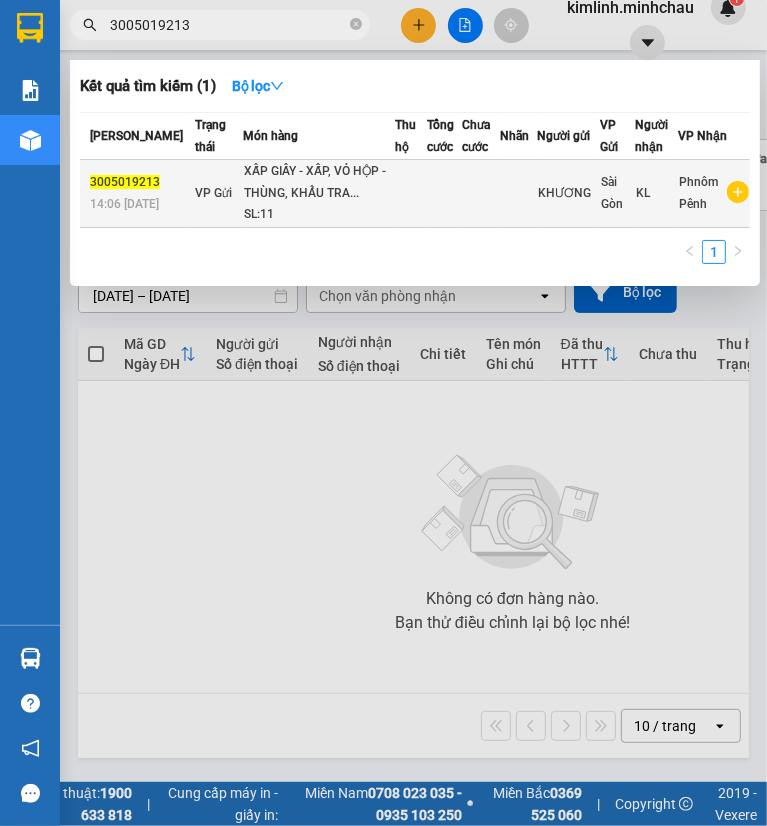 type on "3005019213" 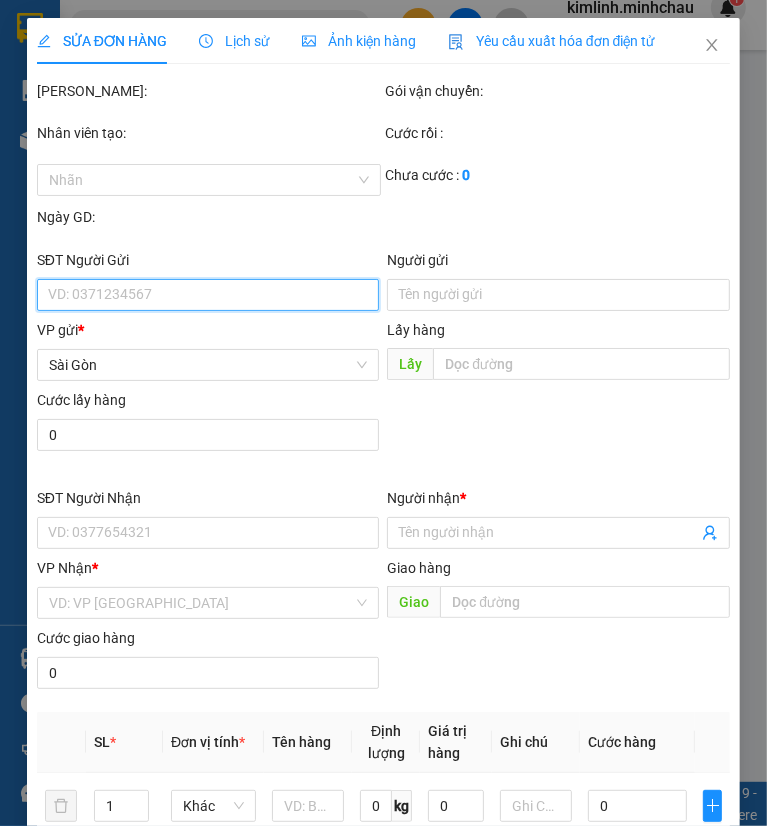 type on "KHƯƠNG" 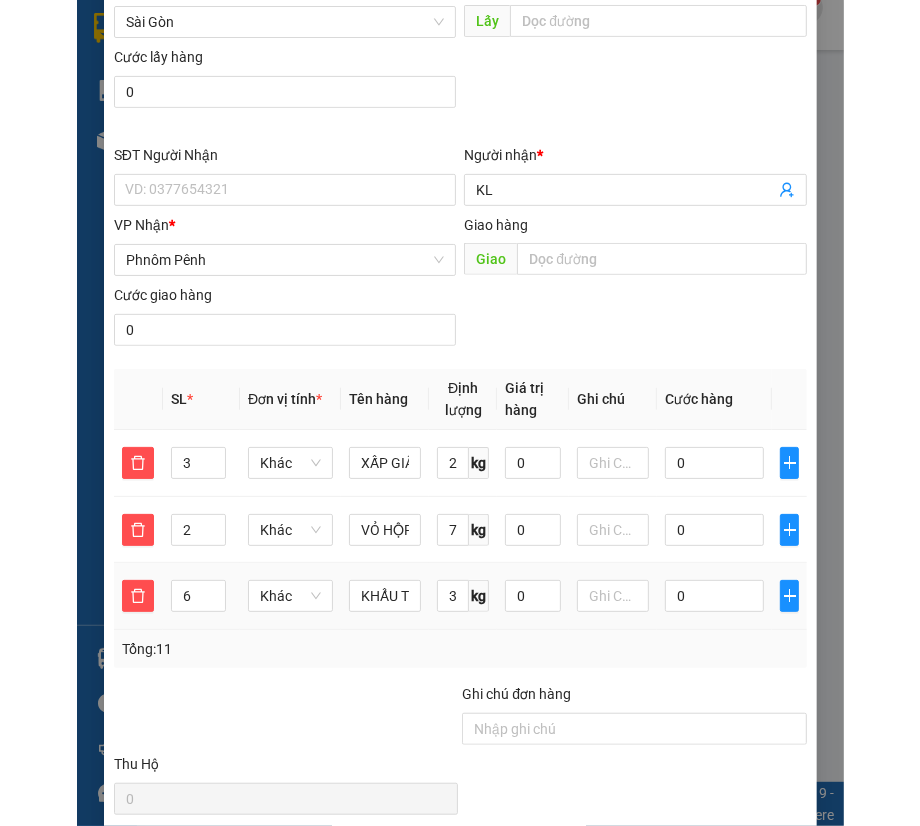 scroll, scrollTop: 368, scrollLeft: 0, axis: vertical 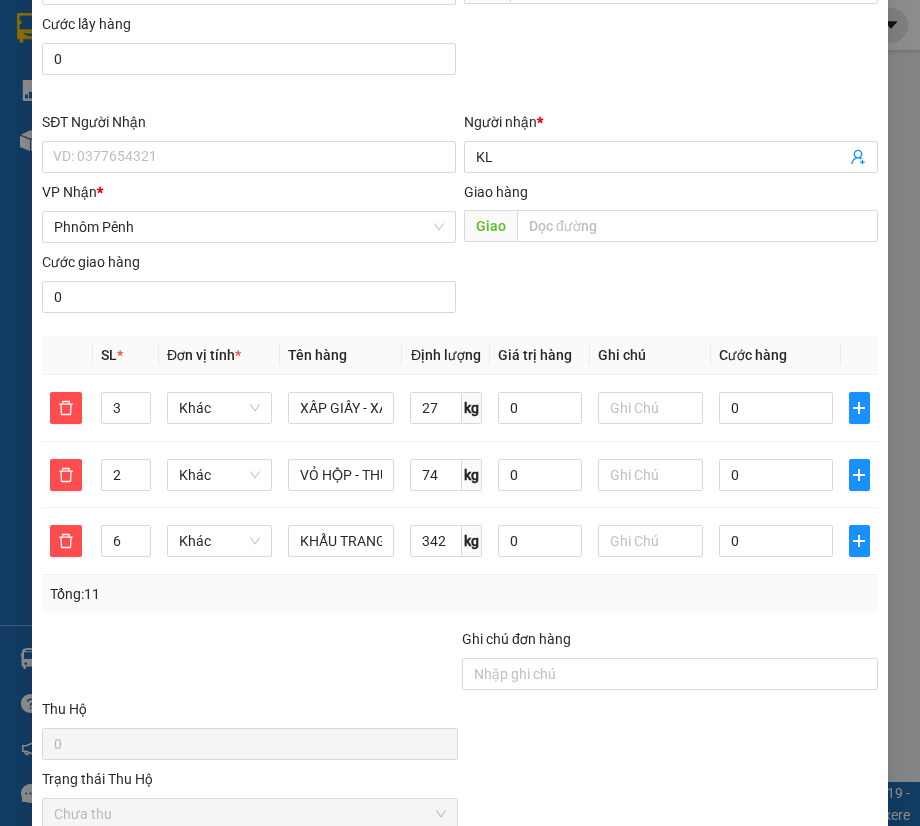 click on "SĐT Người Nhận VD: 0377654321 Người nhận  * KL VP Nhận  * Phnôm Pênh Giao hàng Giao Cước giao hàng 0" at bounding box center (460, 216) 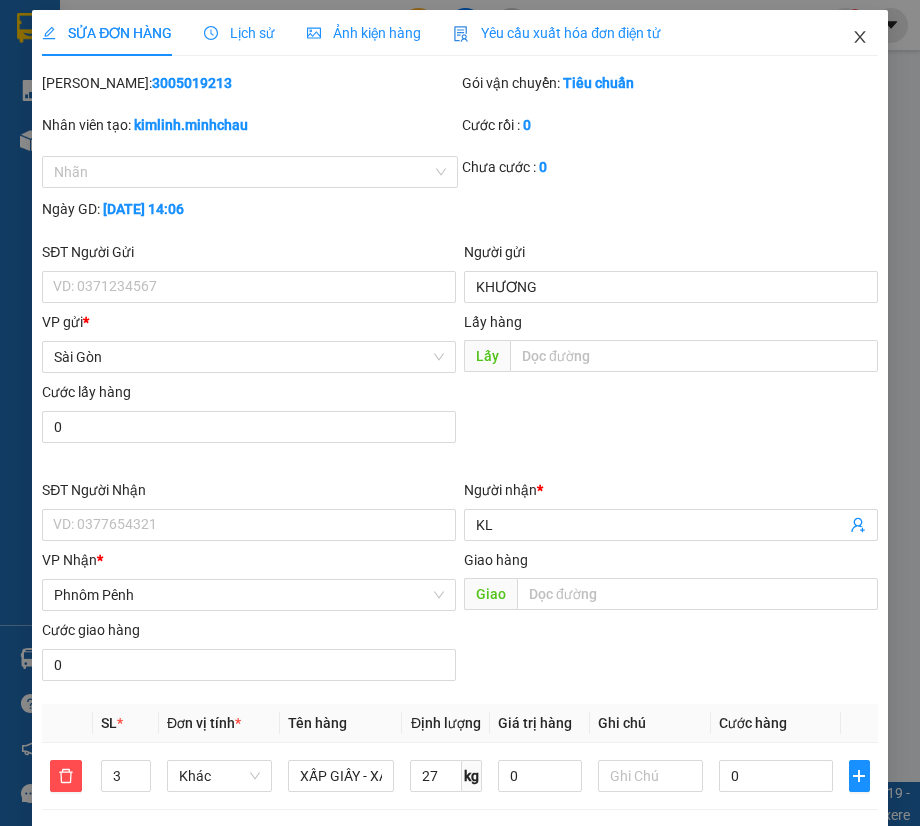 click 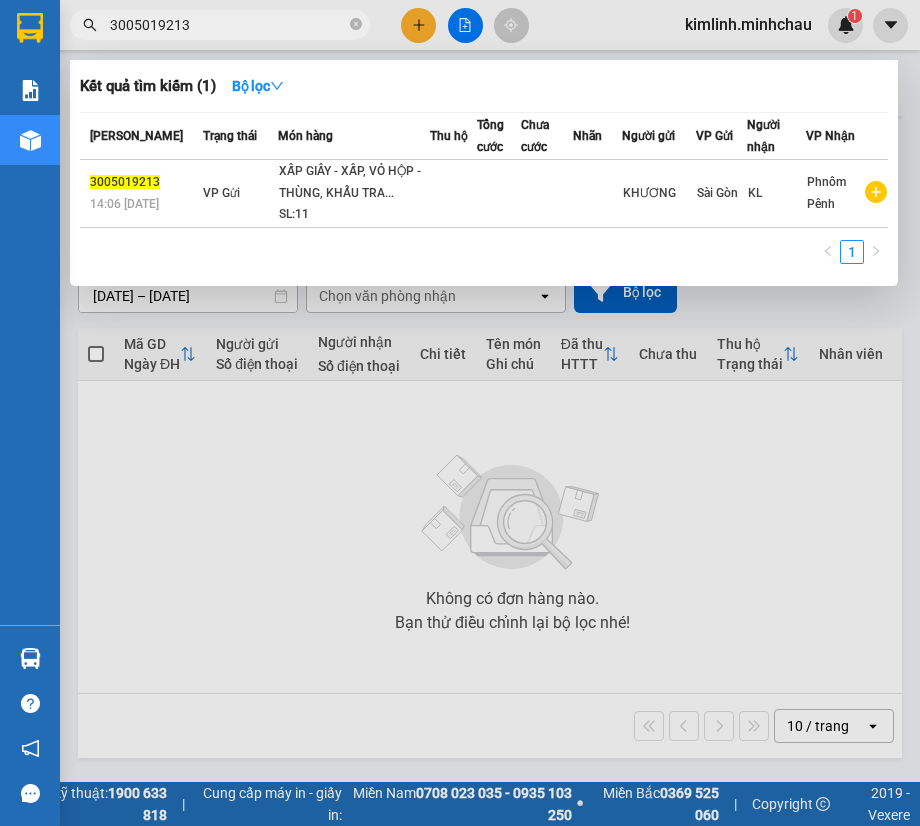 drag, startPoint x: 289, startPoint y: 27, endPoint x: -1, endPoint y: 19, distance: 290.11032 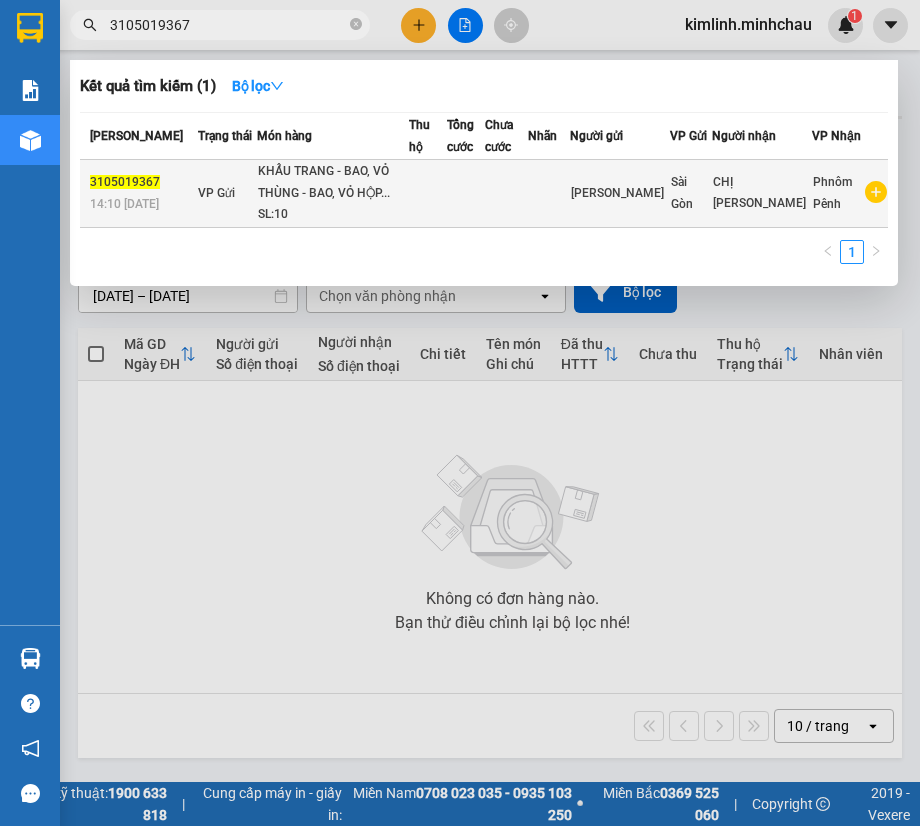type on "3105019367" 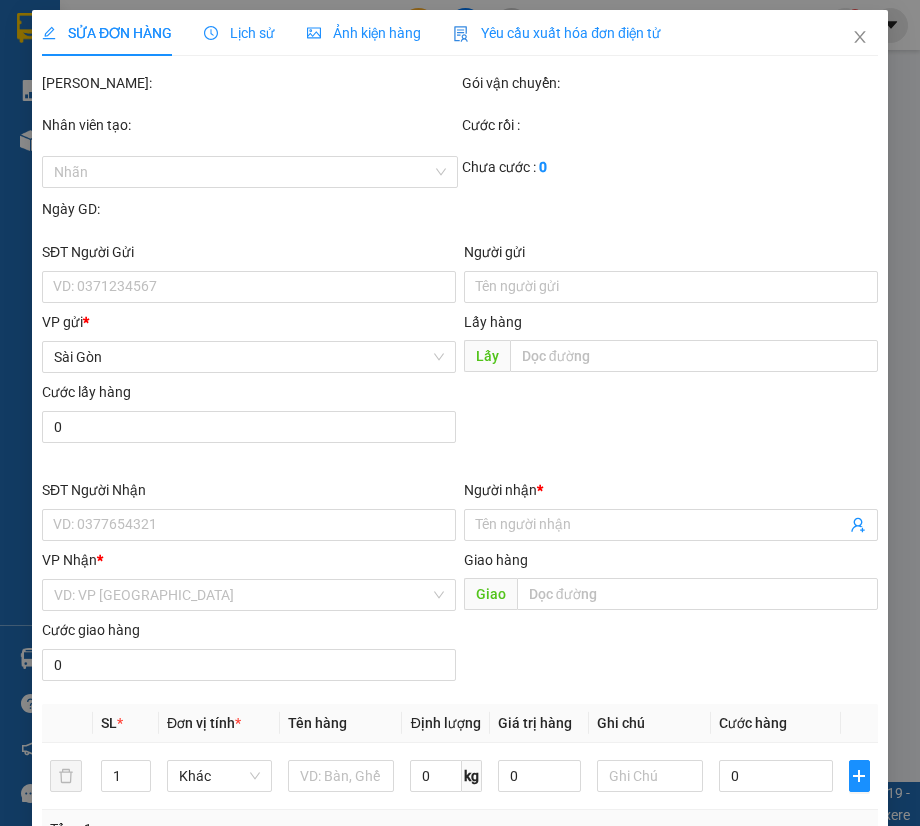 type on "[PERSON_NAME]" 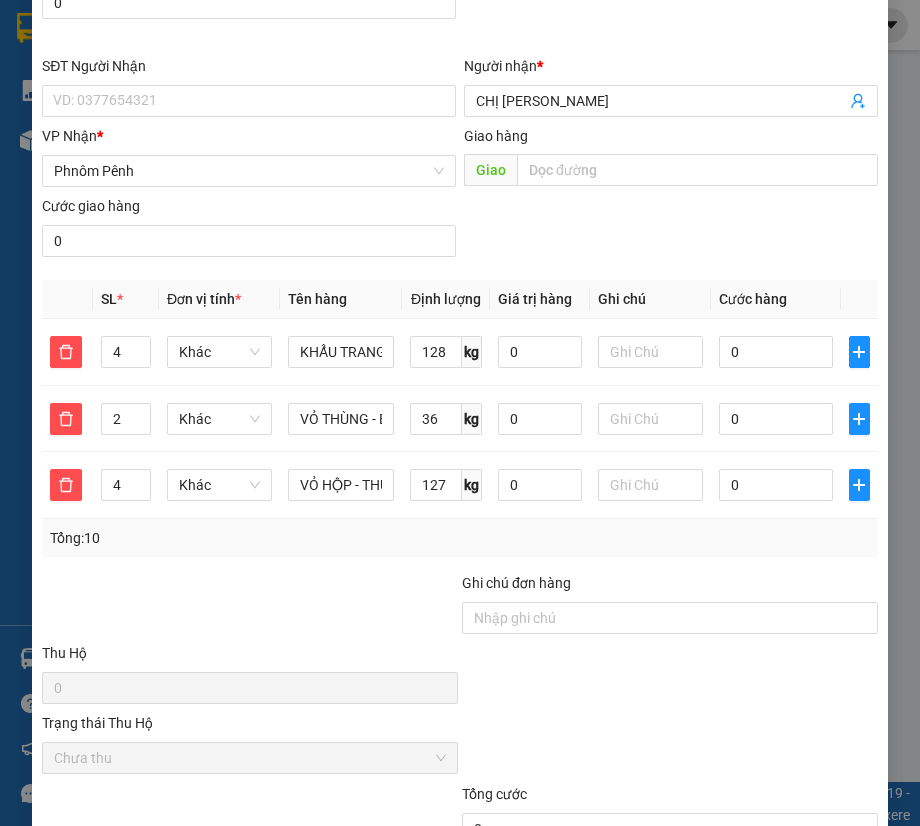 scroll, scrollTop: 424, scrollLeft: 0, axis: vertical 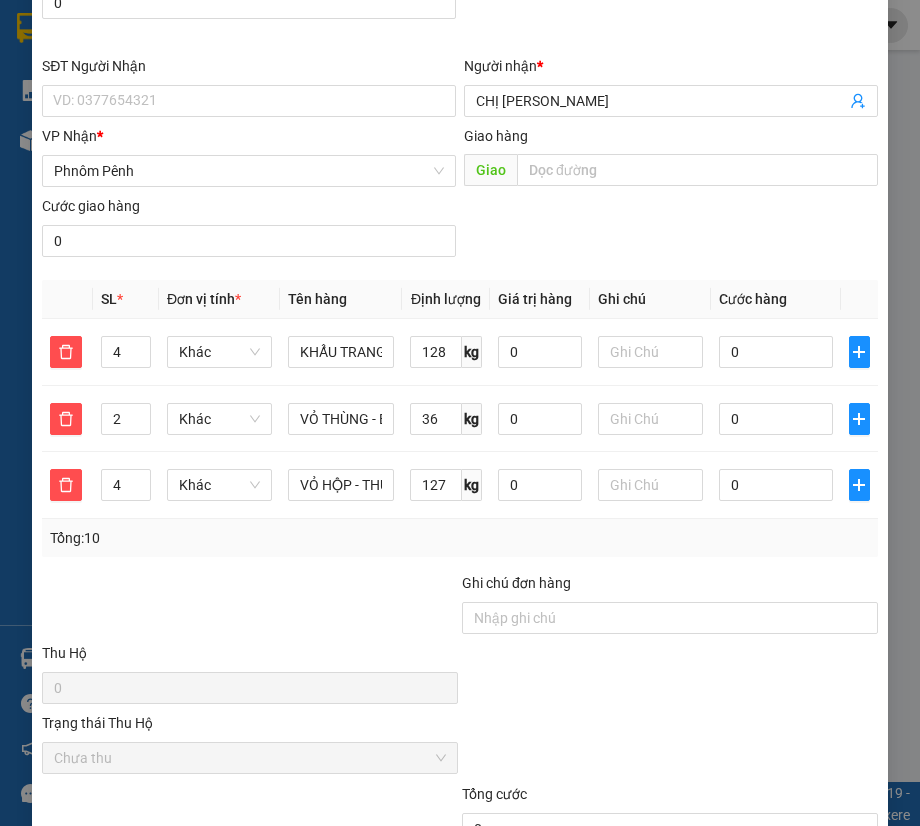 click on "SĐT Người Nhận VD: 0377654321 Người nhận  * CHỊ PHƯƠNG VP Nhận  * Phnôm Pênh Giao hàng Giao Cước giao hàng 0" at bounding box center (460, 160) 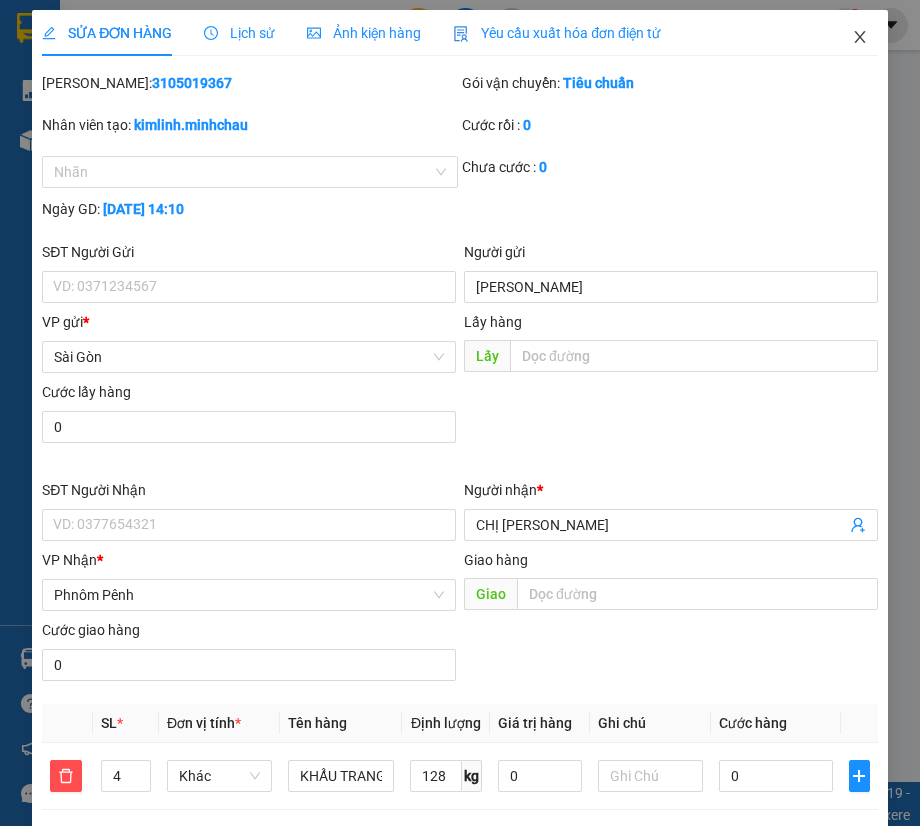 click at bounding box center (860, 38) 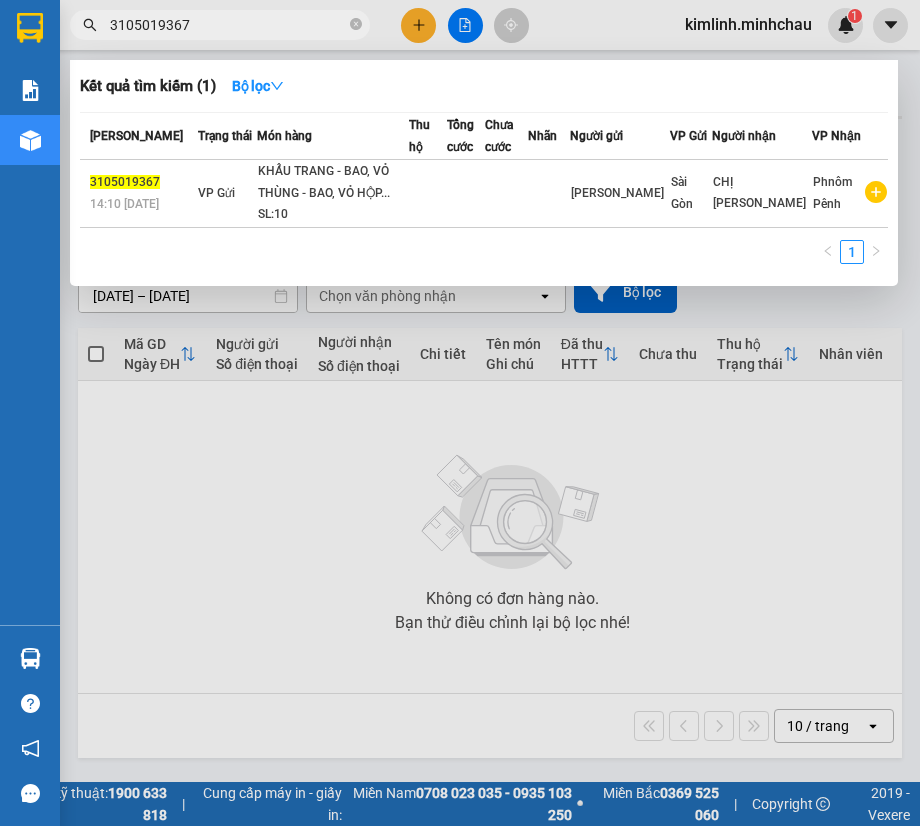 drag, startPoint x: 200, startPoint y: 34, endPoint x: -1, endPoint y: 22, distance: 201.3579 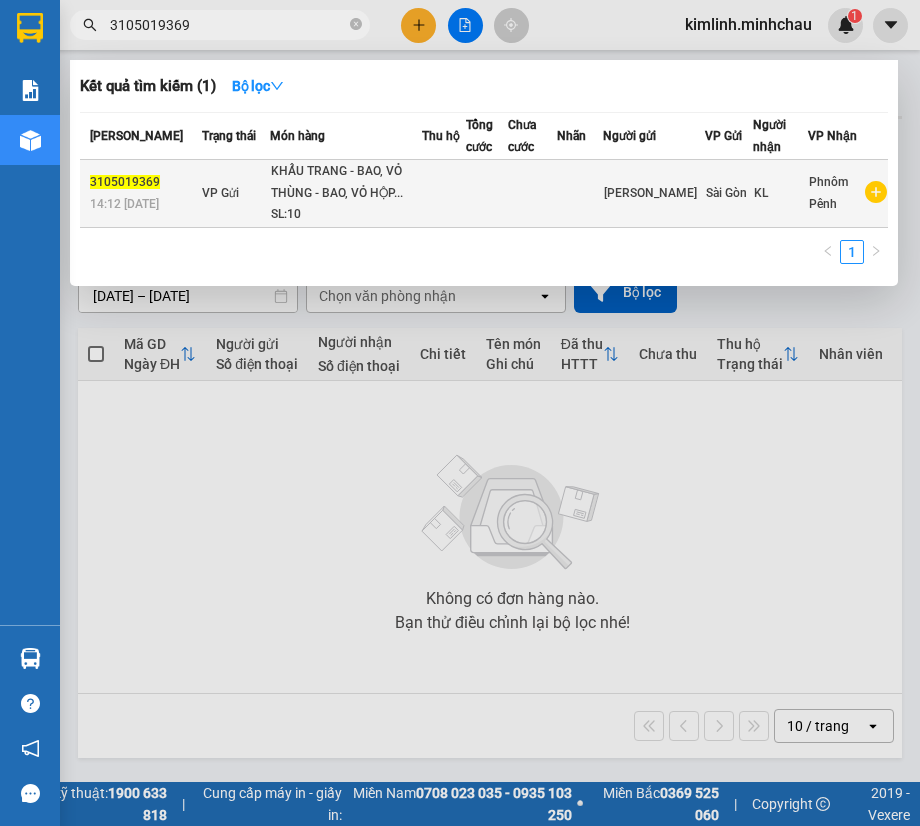 type on "3105019369" 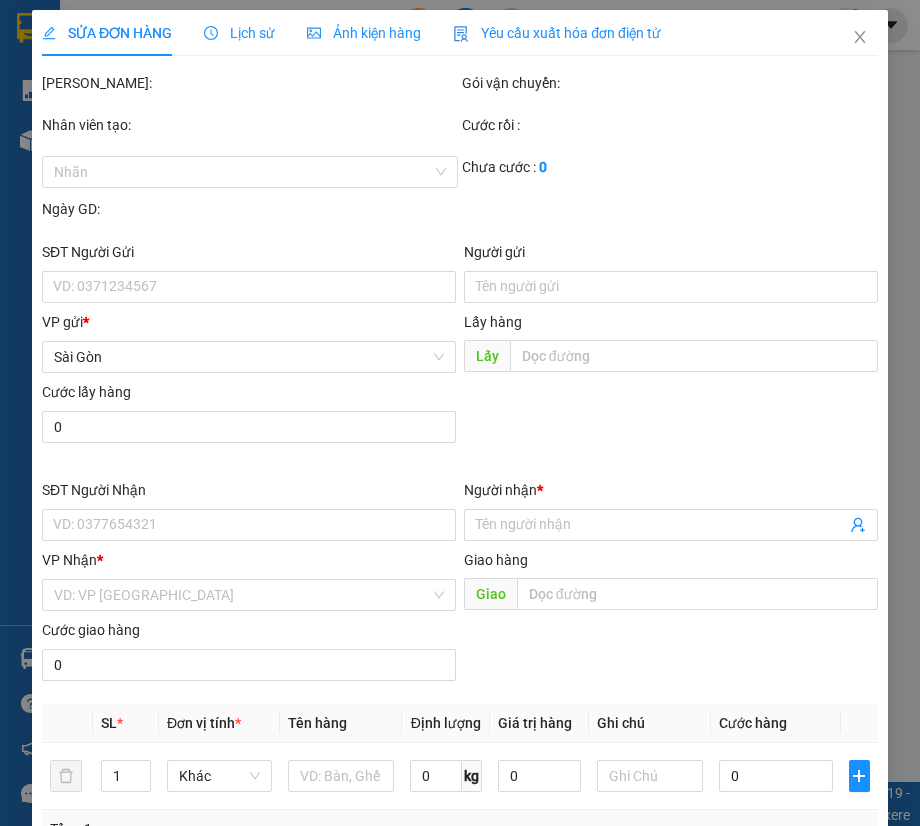 type on "[PERSON_NAME]" 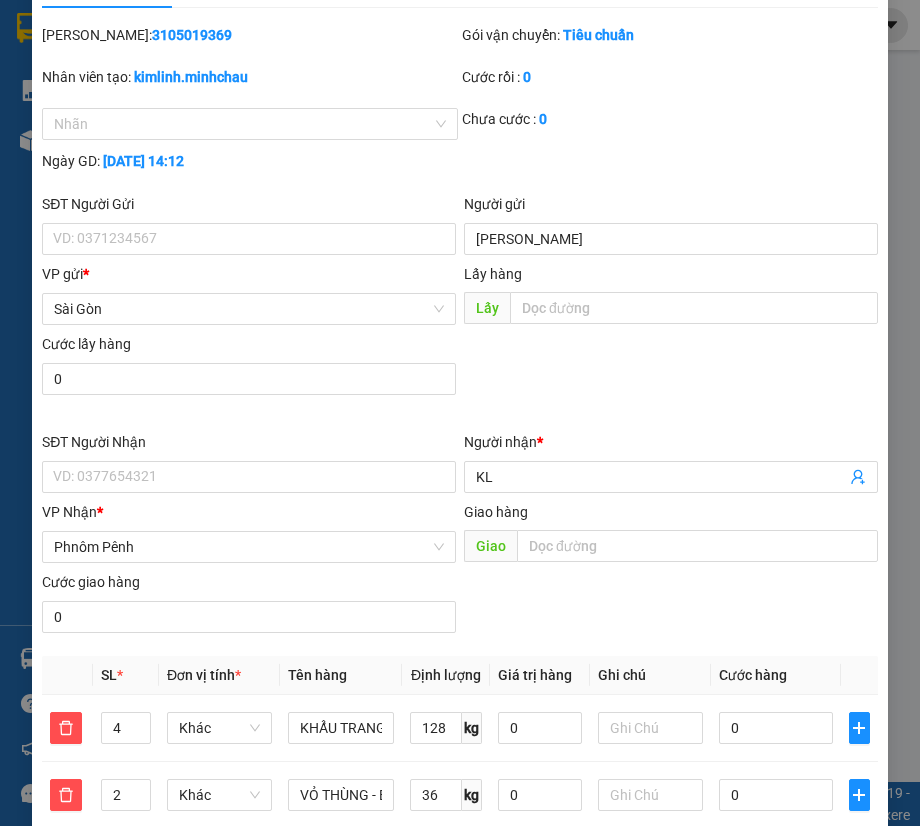 scroll, scrollTop: 0, scrollLeft: 0, axis: both 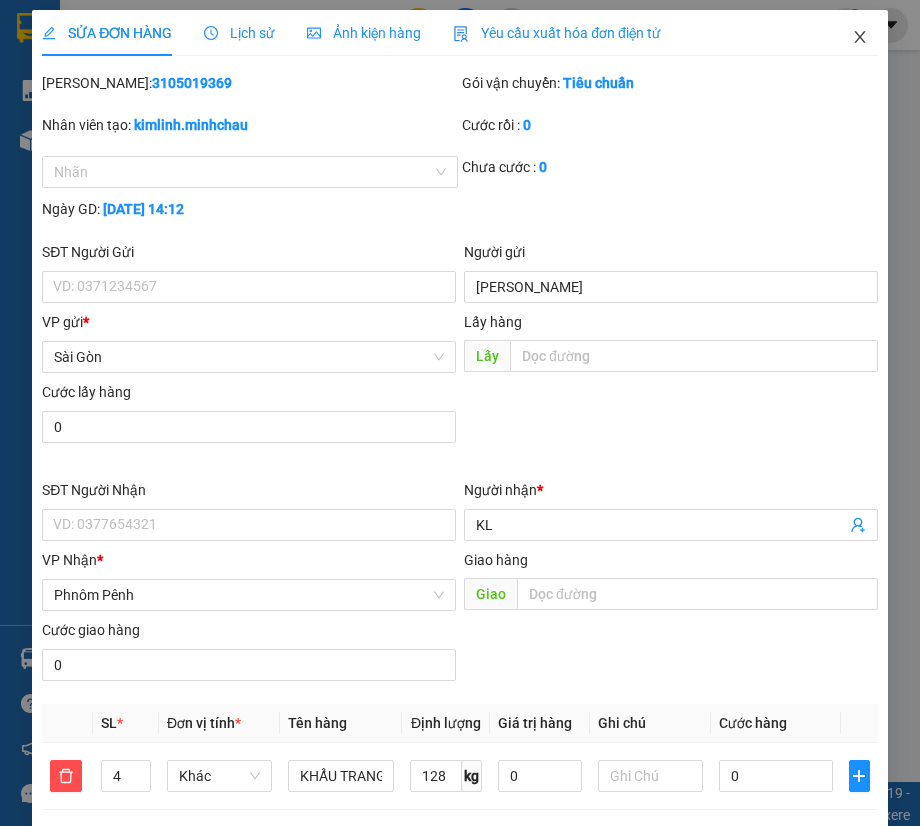 click at bounding box center (860, 38) 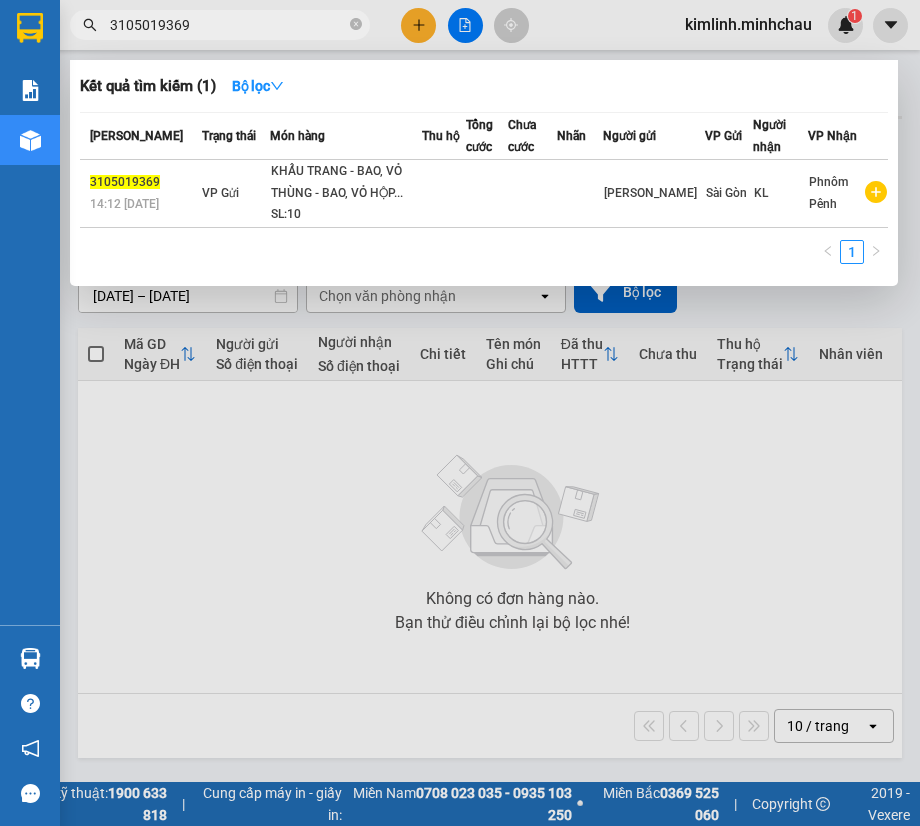 drag, startPoint x: 228, startPoint y: 19, endPoint x: -1, endPoint y: 13, distance: 229.07858 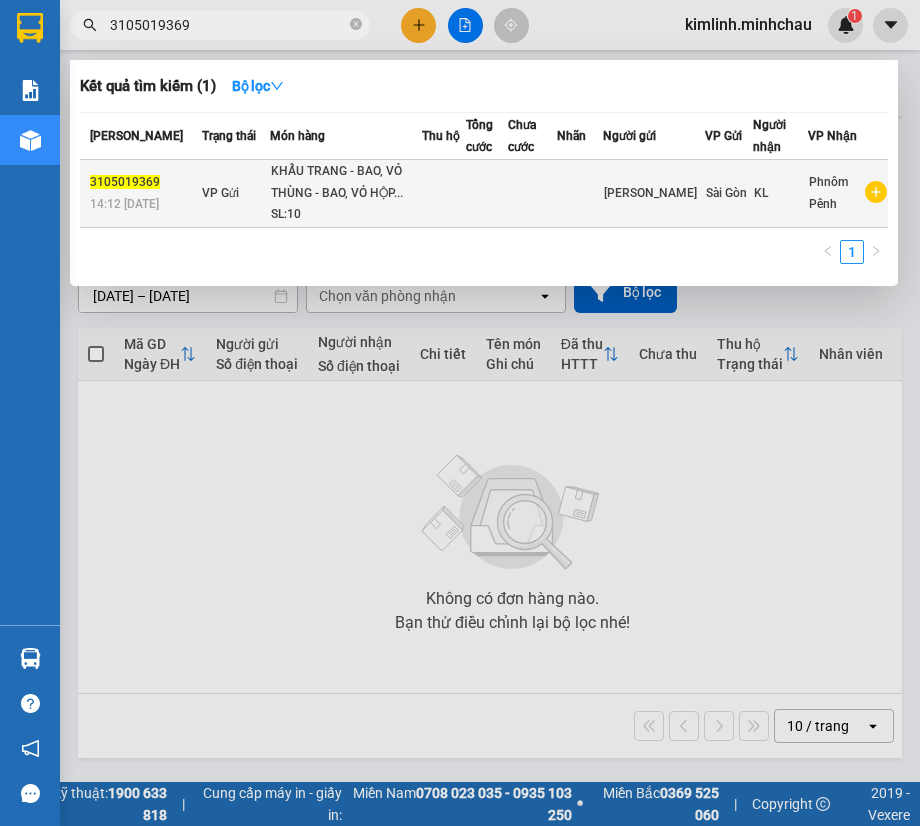 click on "KHẨU TRANG - BAO, VỎ THÙNG - BAO, VỎ HỘP..." at bounding box center (346, 182) 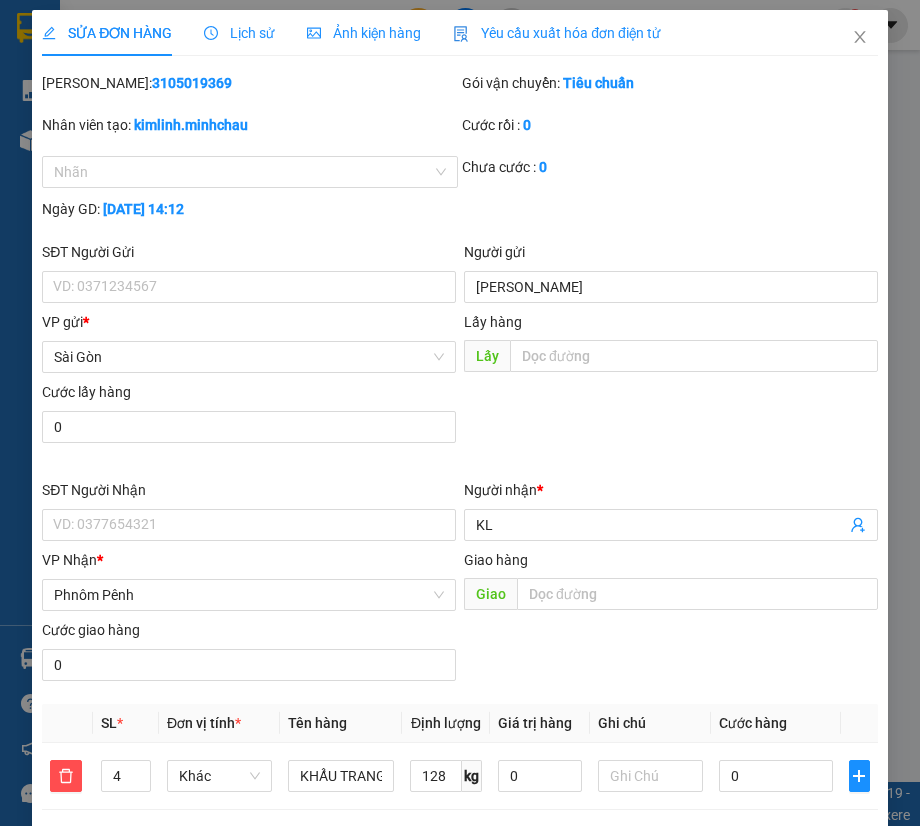 type on "[PERSON_NAME]" 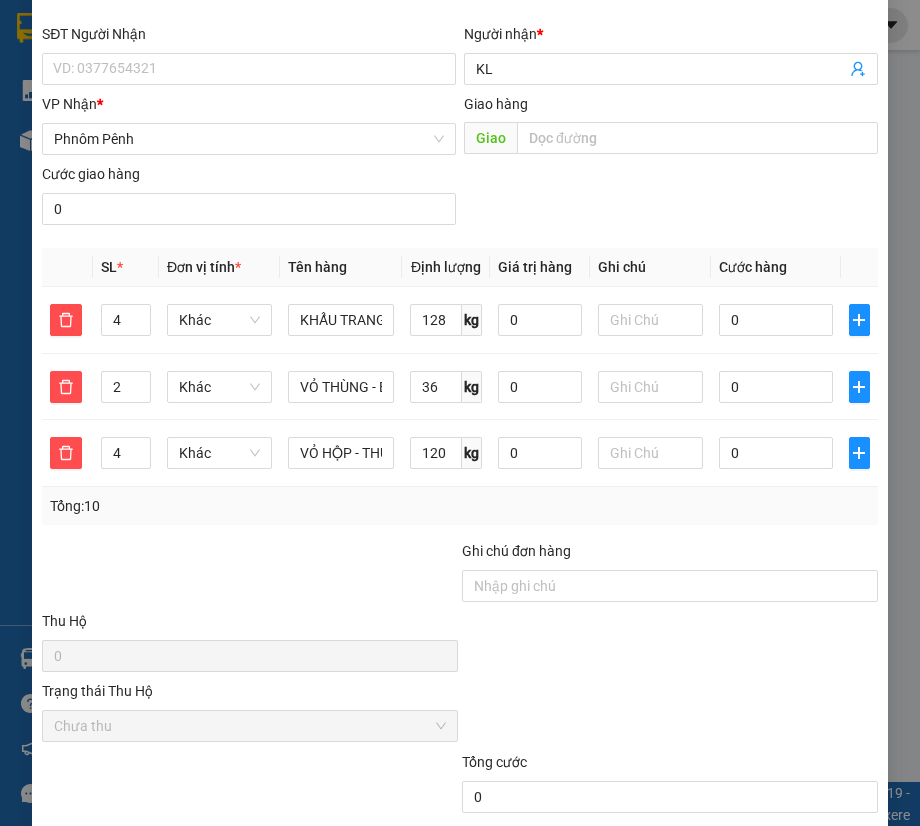 scroll, scrollTop: 468, scrollLeft: 0, axis: vertical 